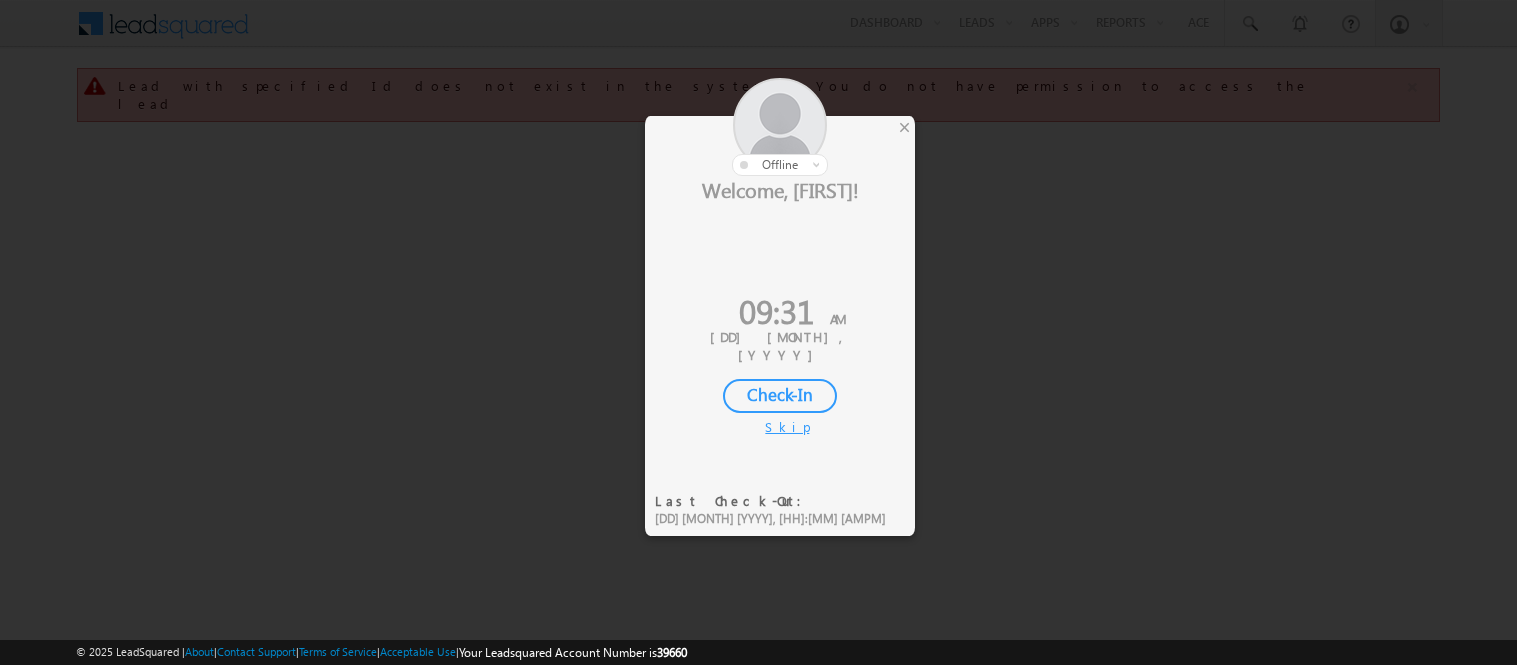 scroll, scrollTop: 0, scrollLeft: 0, axis: both 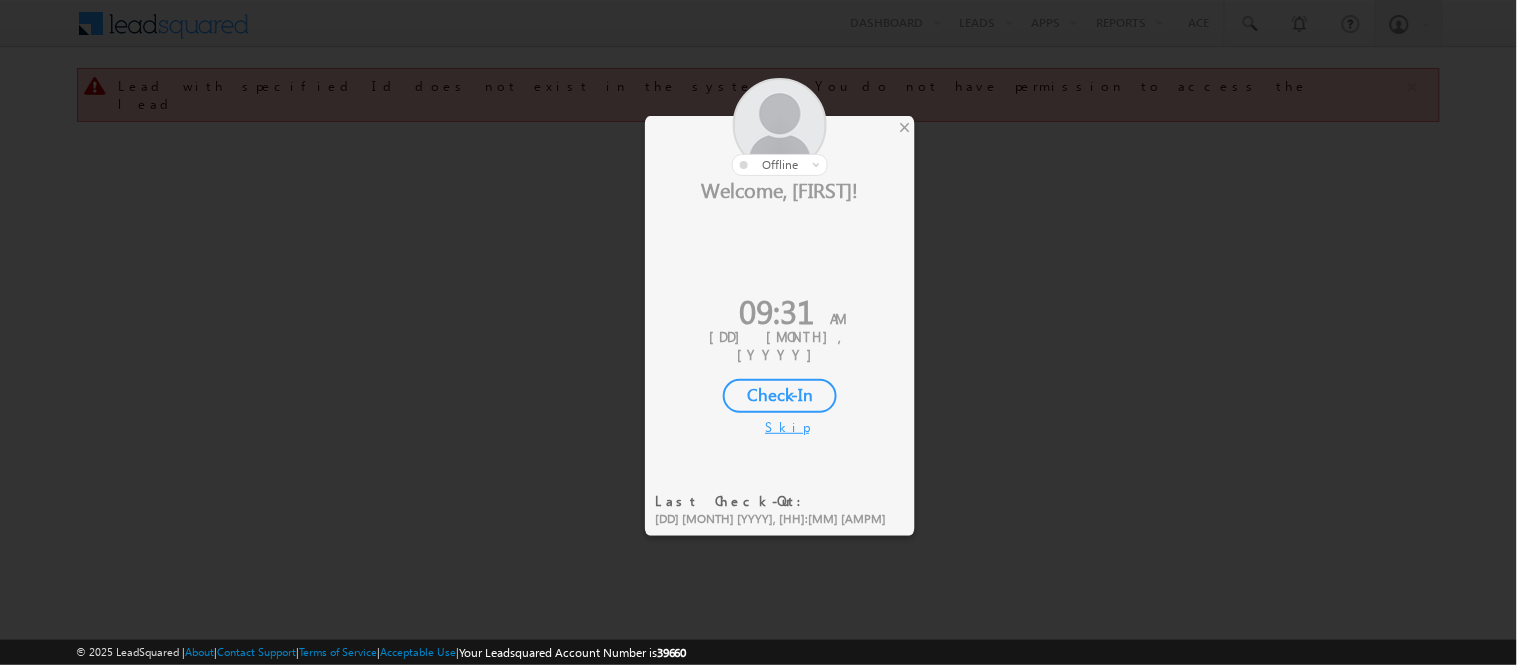 click on "Check-In" at bounding box center (780, 396) 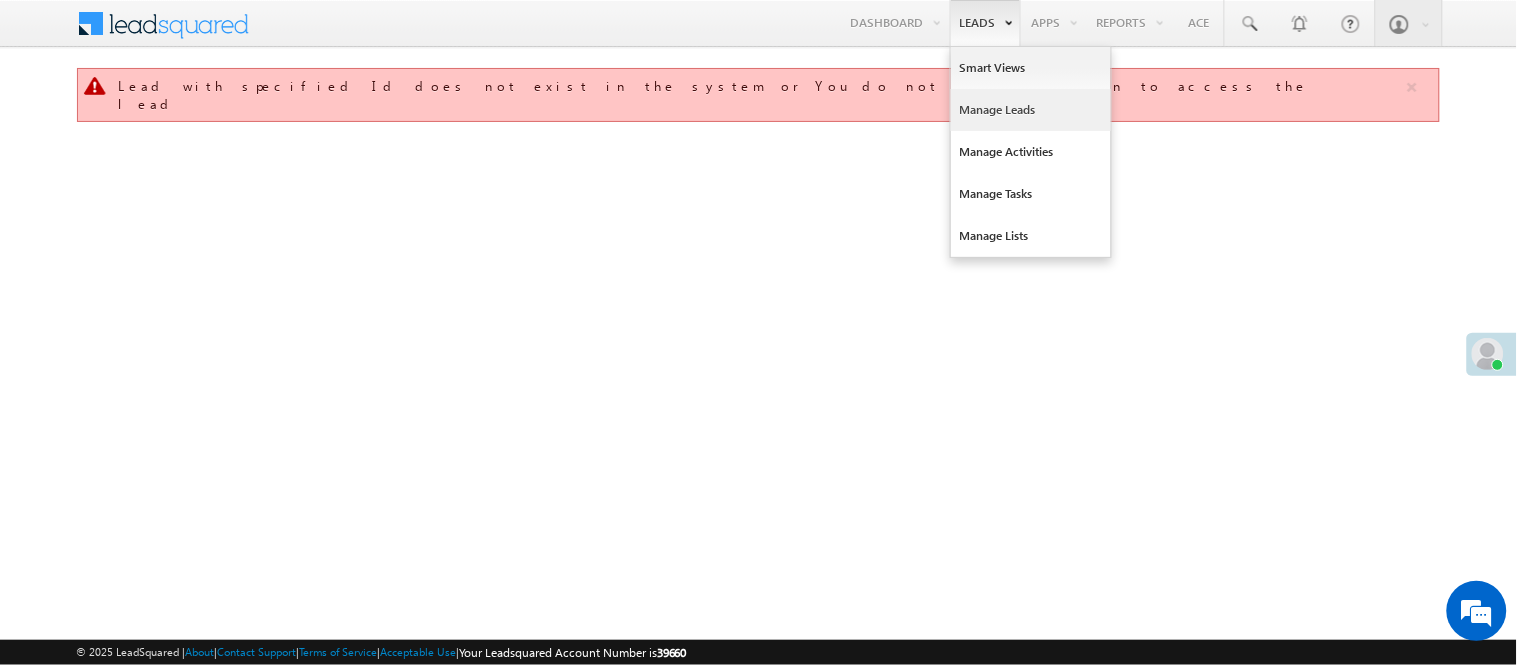 click on "Manage Leads" at bounding box center [1031, 110] 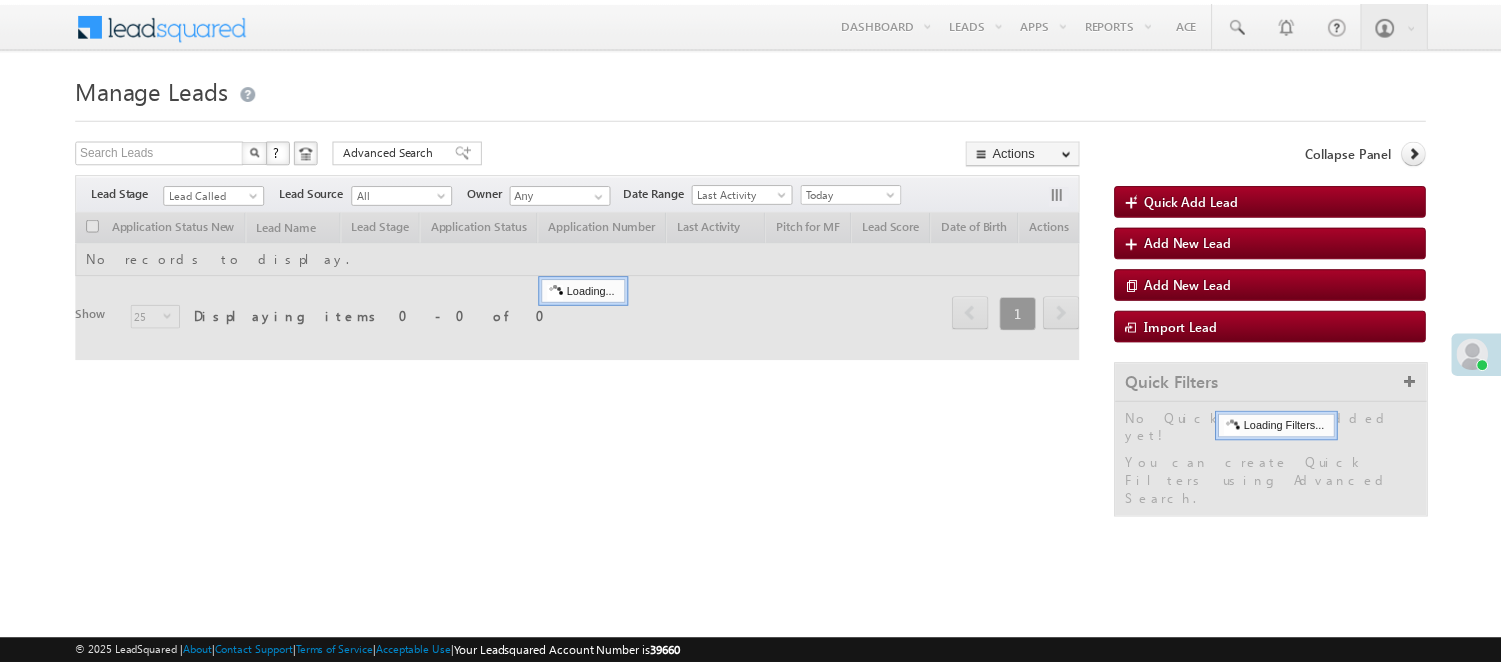 scroll, scrollTop: 0, scrollLeft: 0, axis: both 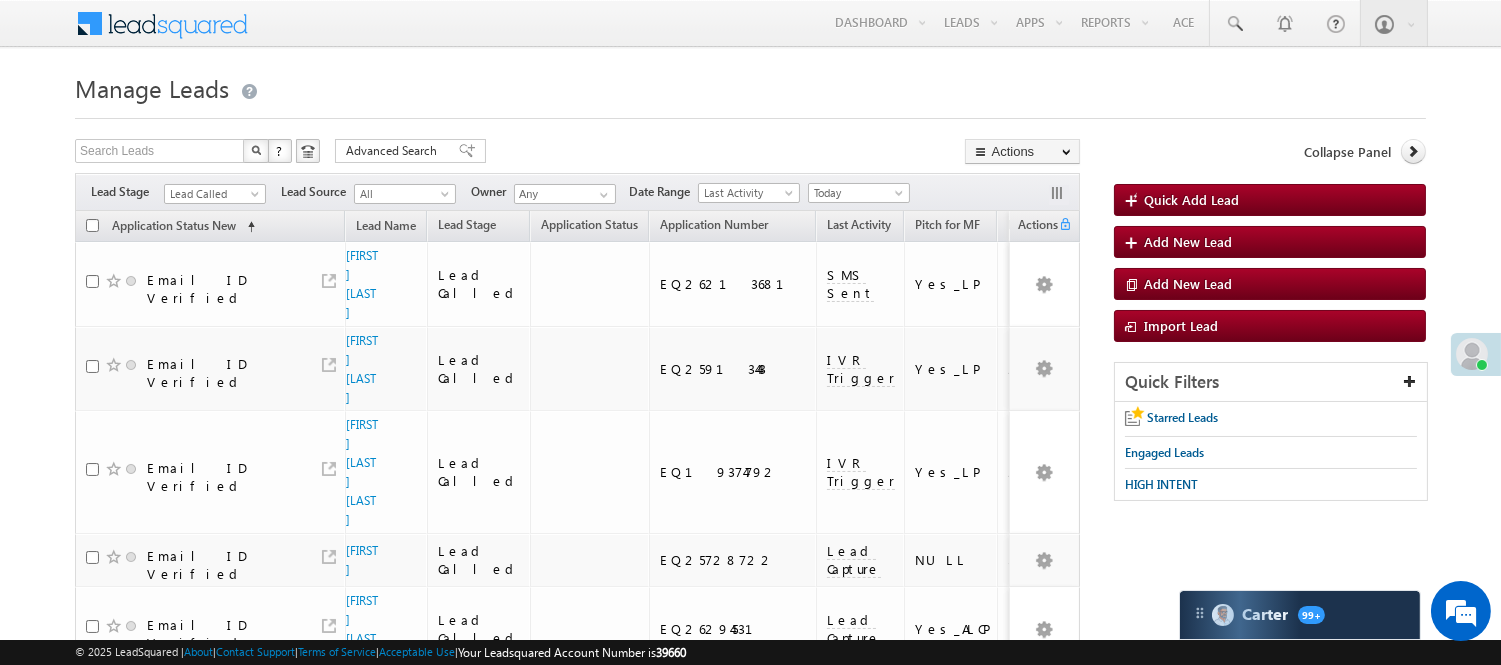 click on "Lead Called" at bounding box center [212, 194] 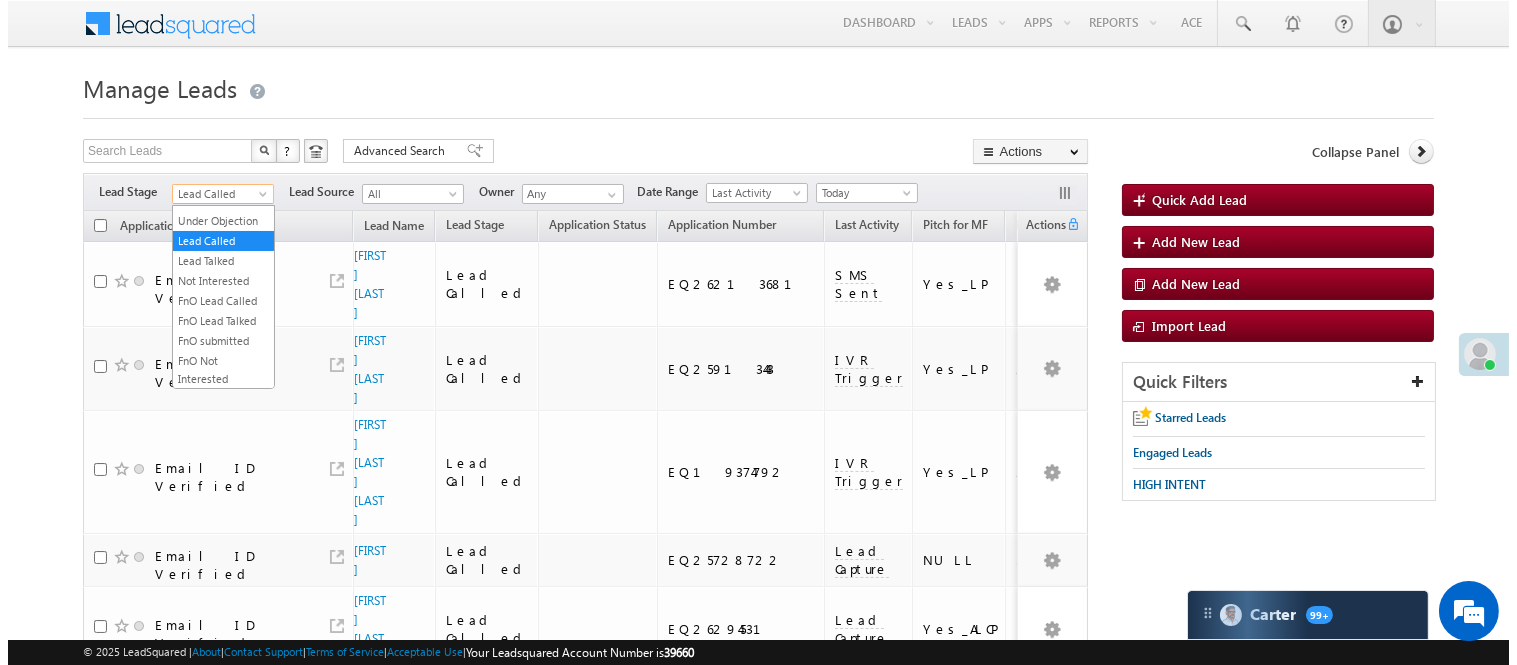 scroll, scrollTop: 0, scrollLeft: 0, axis: both 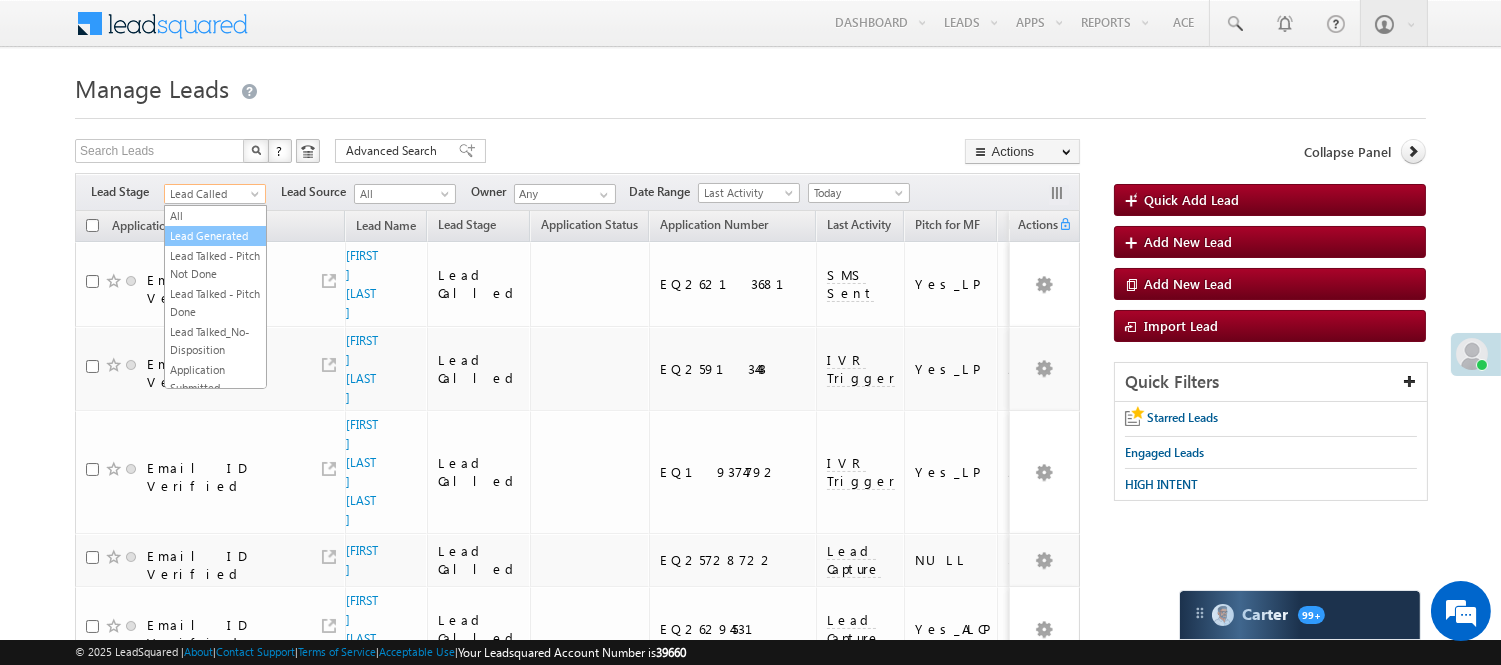 click on "Lead Generated" at bounding box center [215, 236] 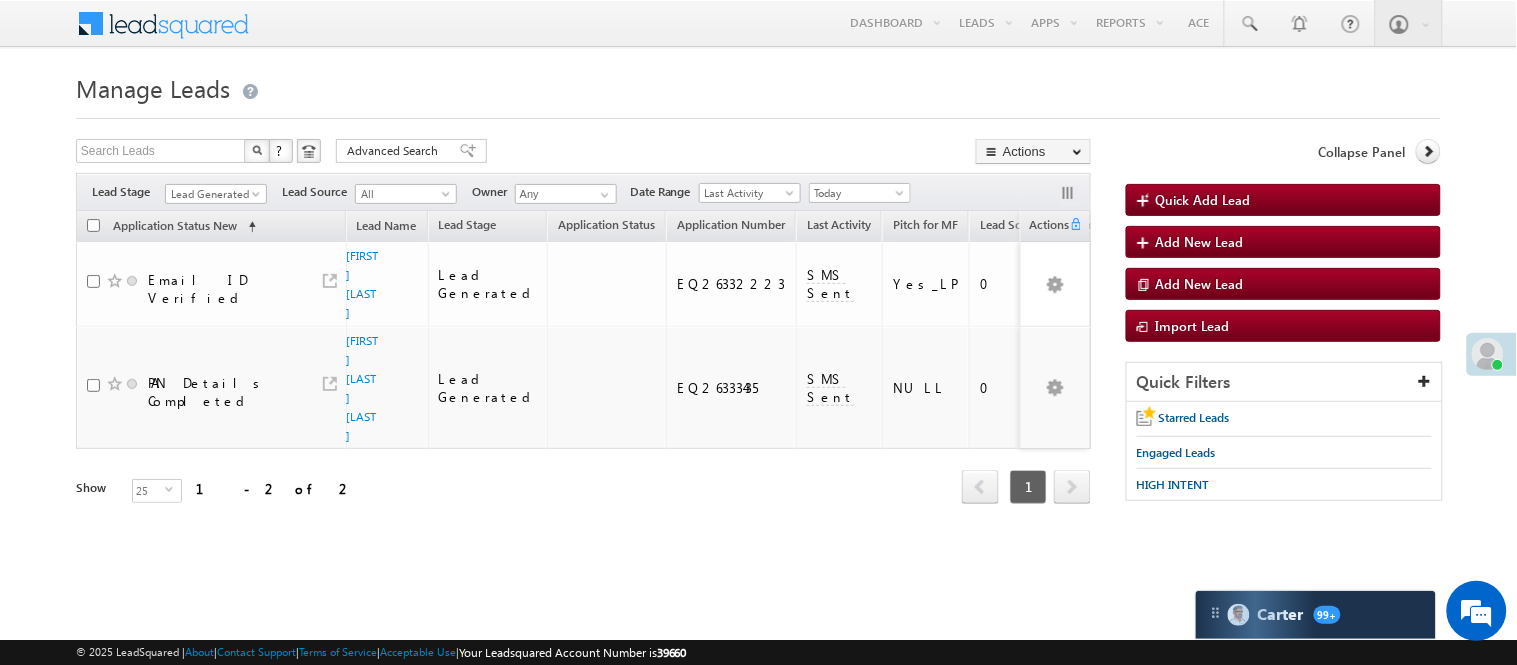 click on "Filters
Lead Stage
All Lead Generated Lead Talked - Pitch Not Done Lead Talked - Pitch Done Lead Talked_No-Disposition Application Submitted Payment Done Application Resubmitted Under Objection Lead Called Lead Talked Not Interested FnO Lead Called FnO Lead Talked FnO submitted FnO Not Interested FnO Approved FnO Rejected FnO Lead Generated Code Generated CG NI Lead Generated
Lead Source
All All
Owner Any Any" at bounding box center [583, 192] 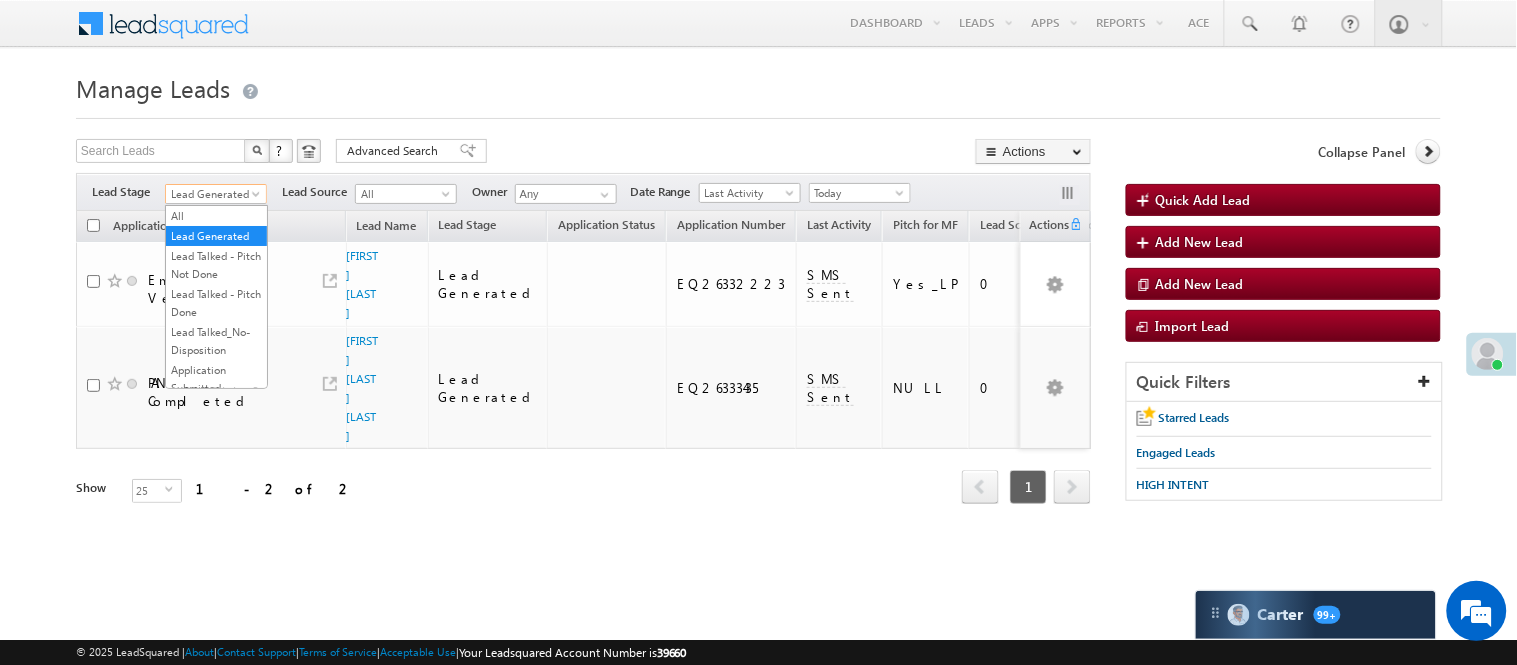 click on "Lead Generated" at bounding box center [213, 194] 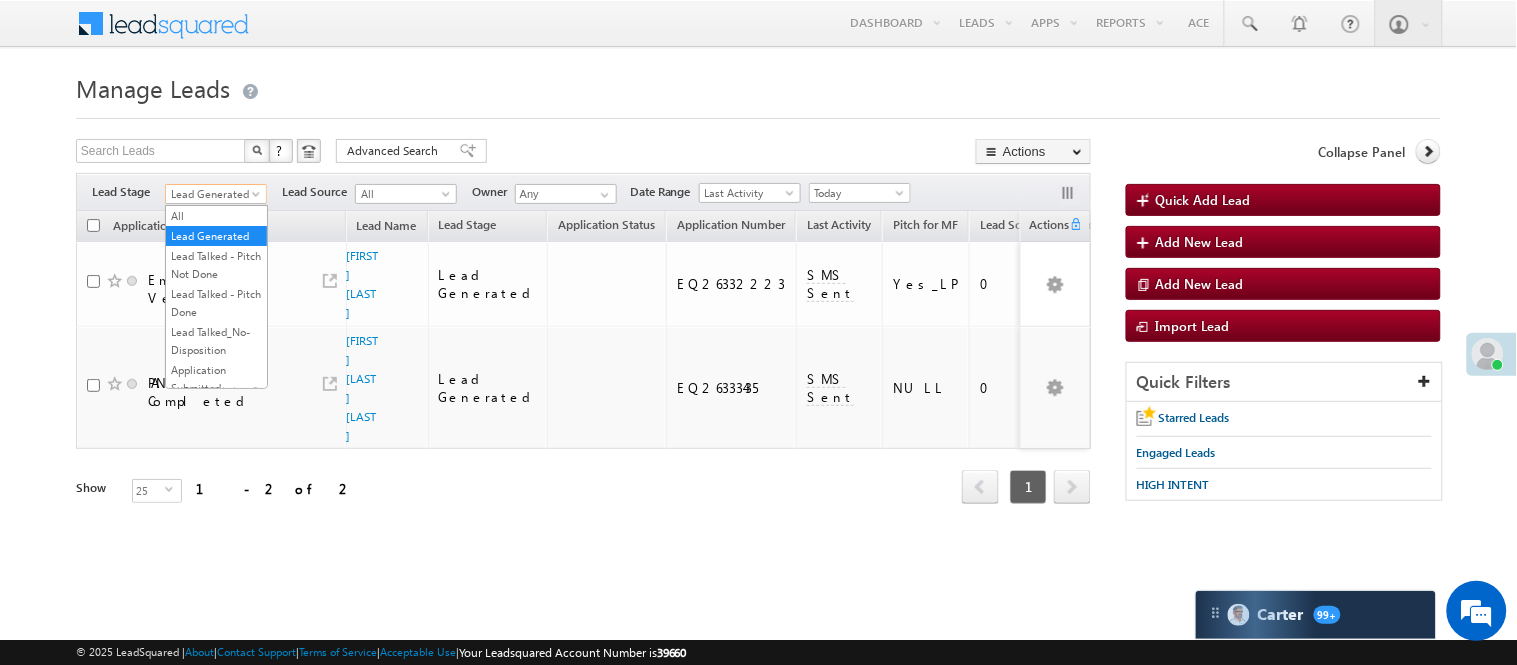 scroll, scrollTop: 496, scrollLeft: 0, axis: vertical 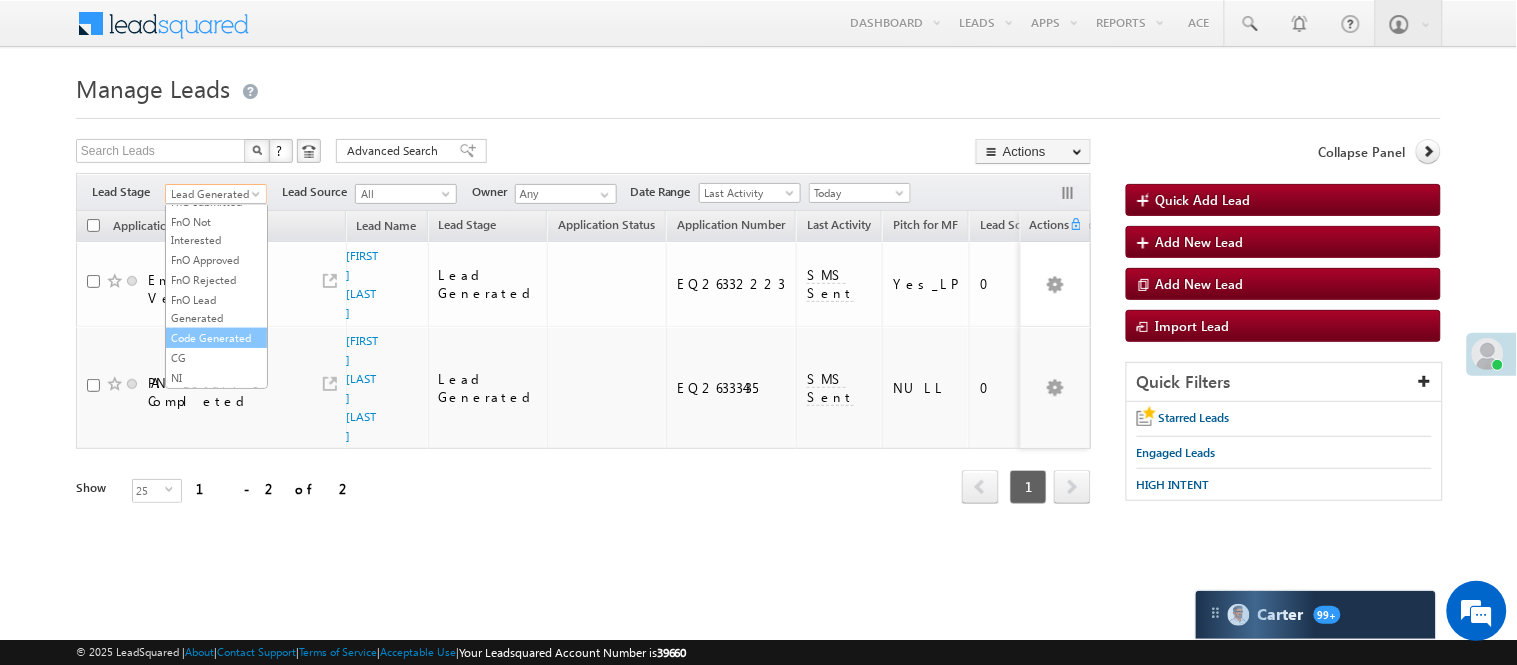 click on "Code Generated" at bounding box center (216, 338) 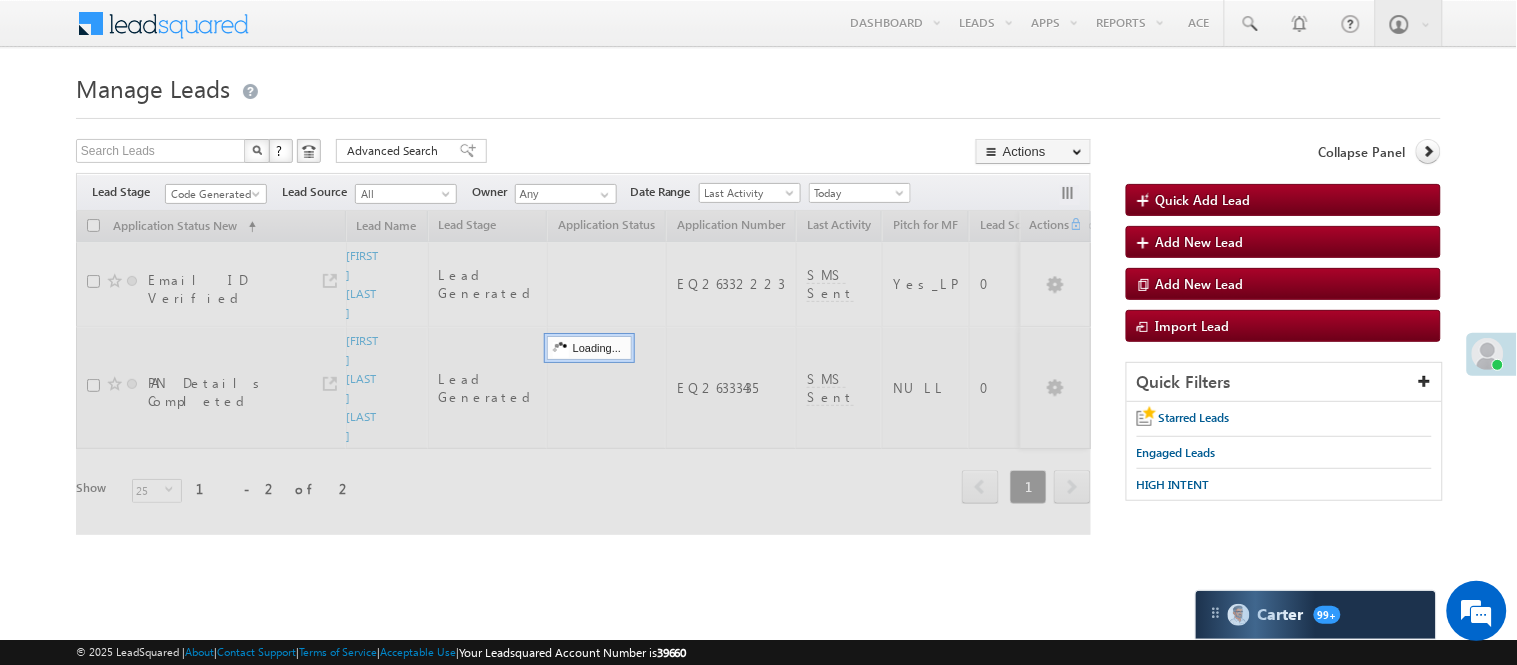 scroll, scrollTop: 0, scrollLeft: 0, axis: both 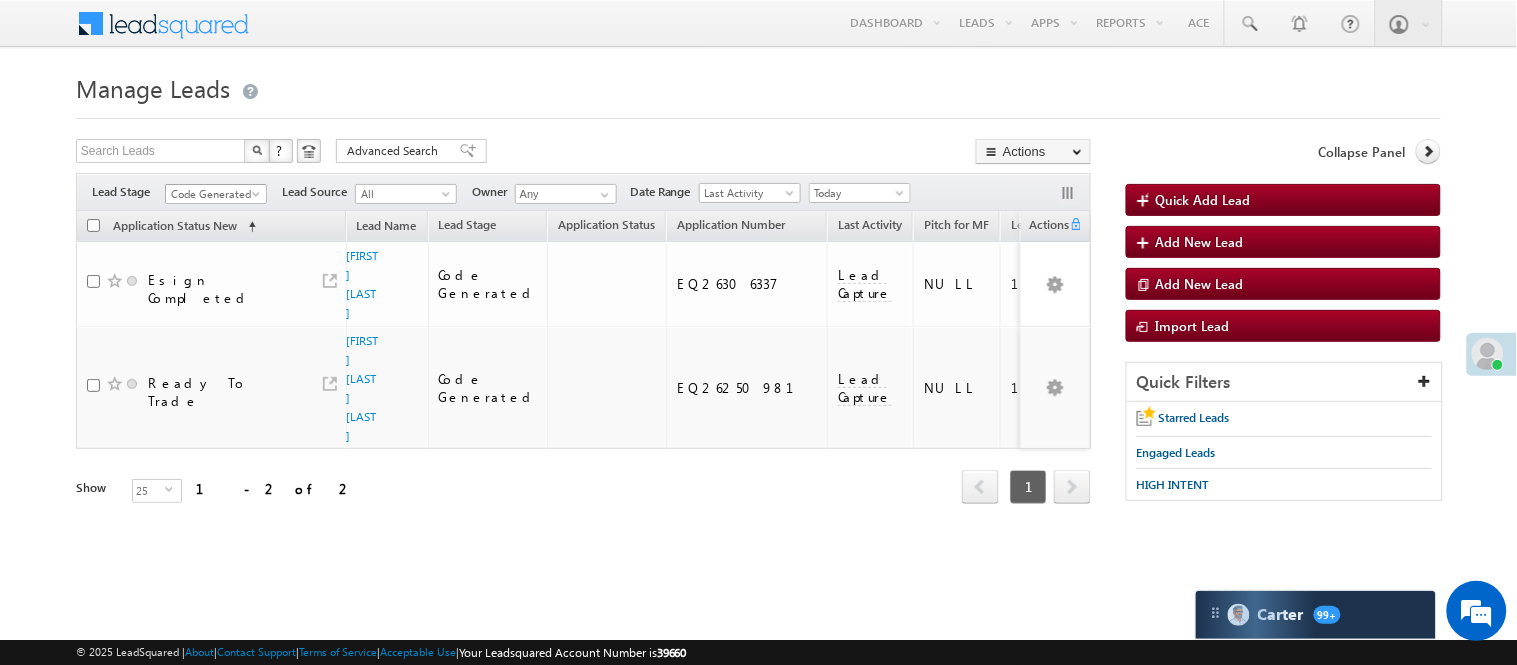 click on "Code Generated" at bounding box center (213, 194) 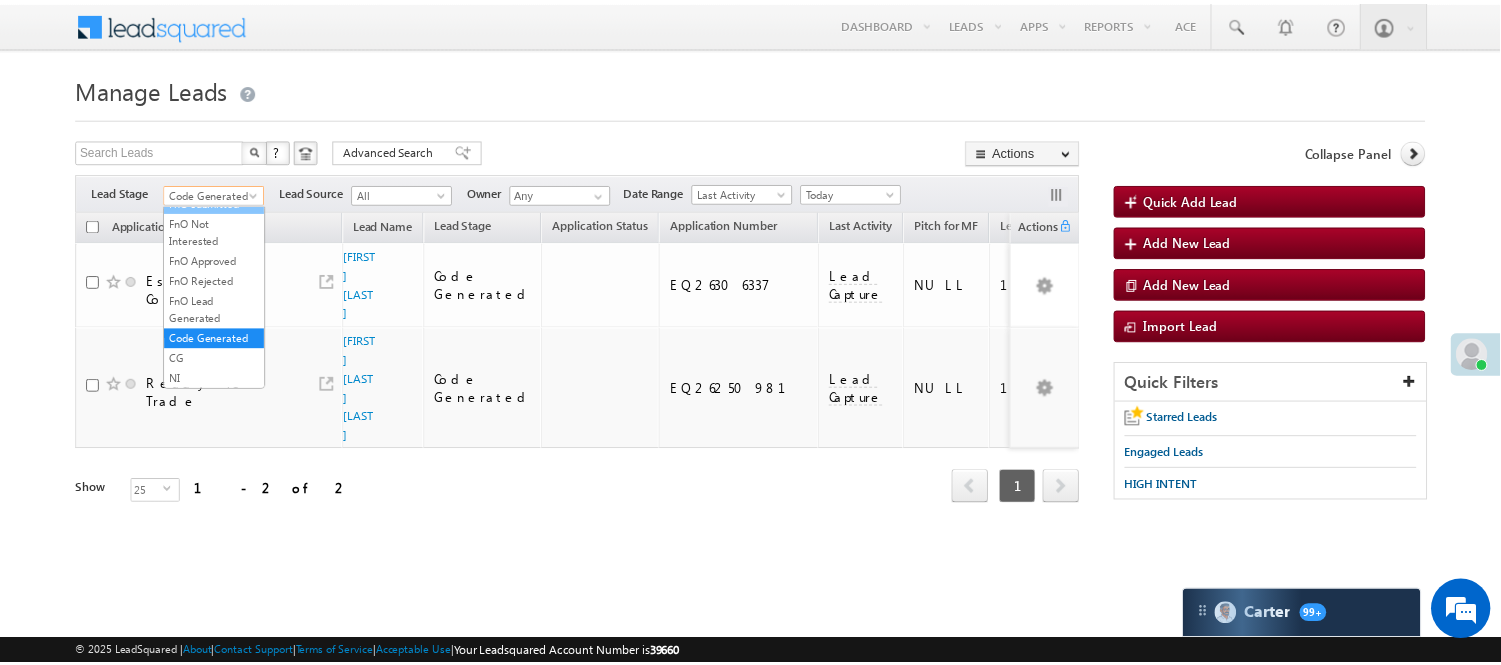 scroll, scrollTop: 0, scrollLeft: 0, axis: both 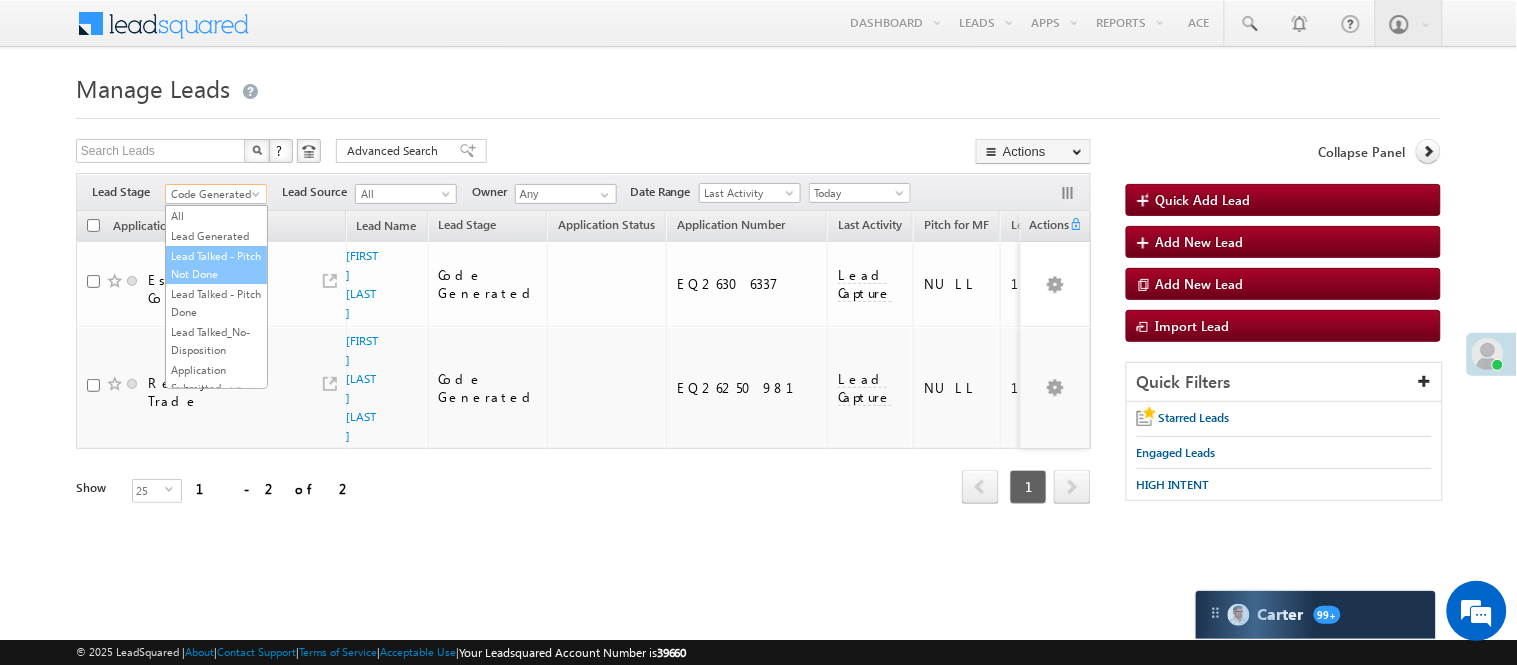 click on "Lead Talked - Pitch Not Done" at bounding box center (216, 265) 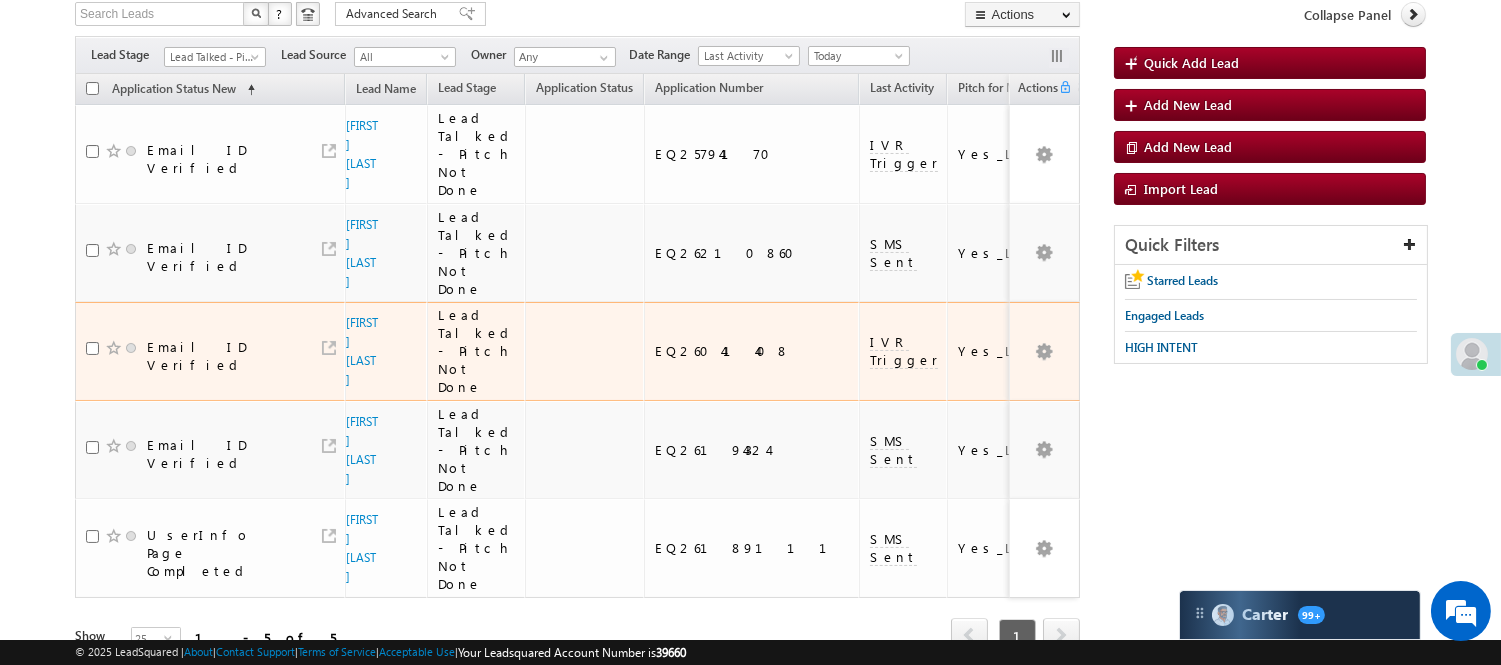scroll, scrollTop: 157, scrollLeft: 0, axis: vertical 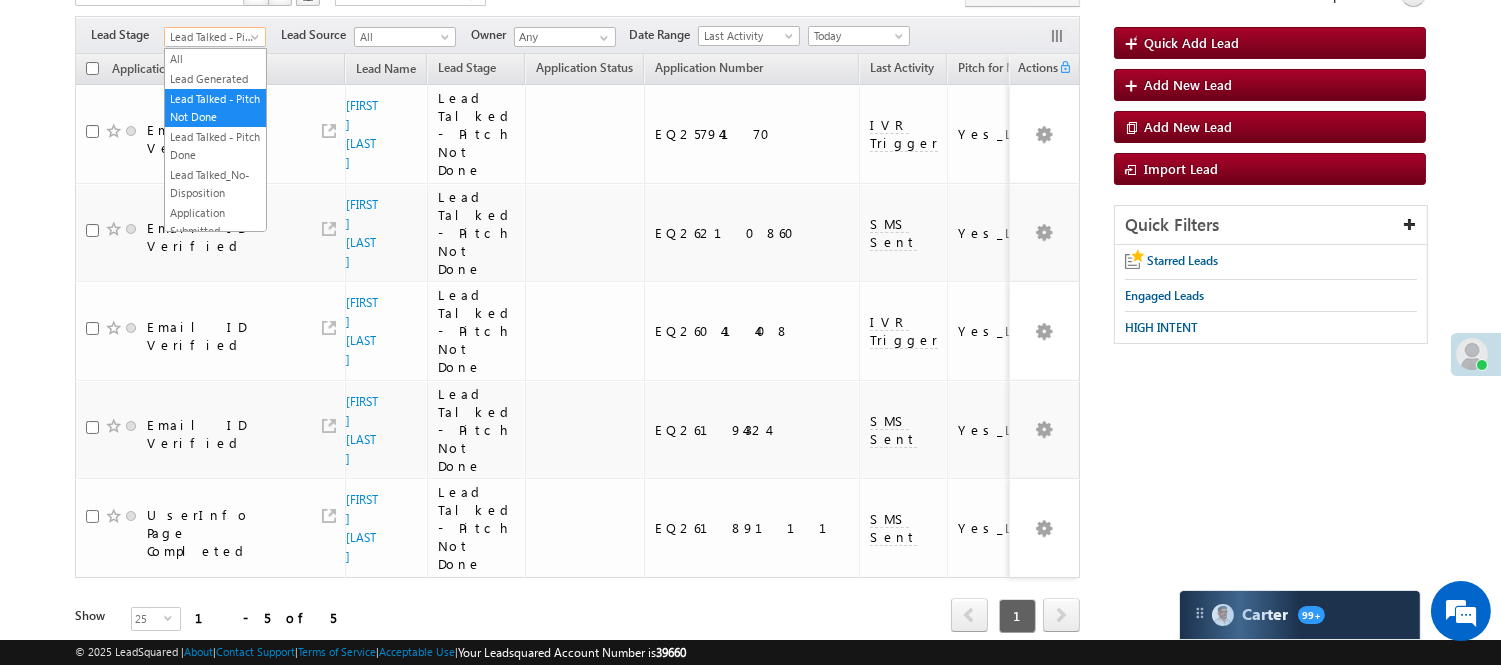 click on "Lead Talked - Pitch Not Done" at bounding box center (212, 37) 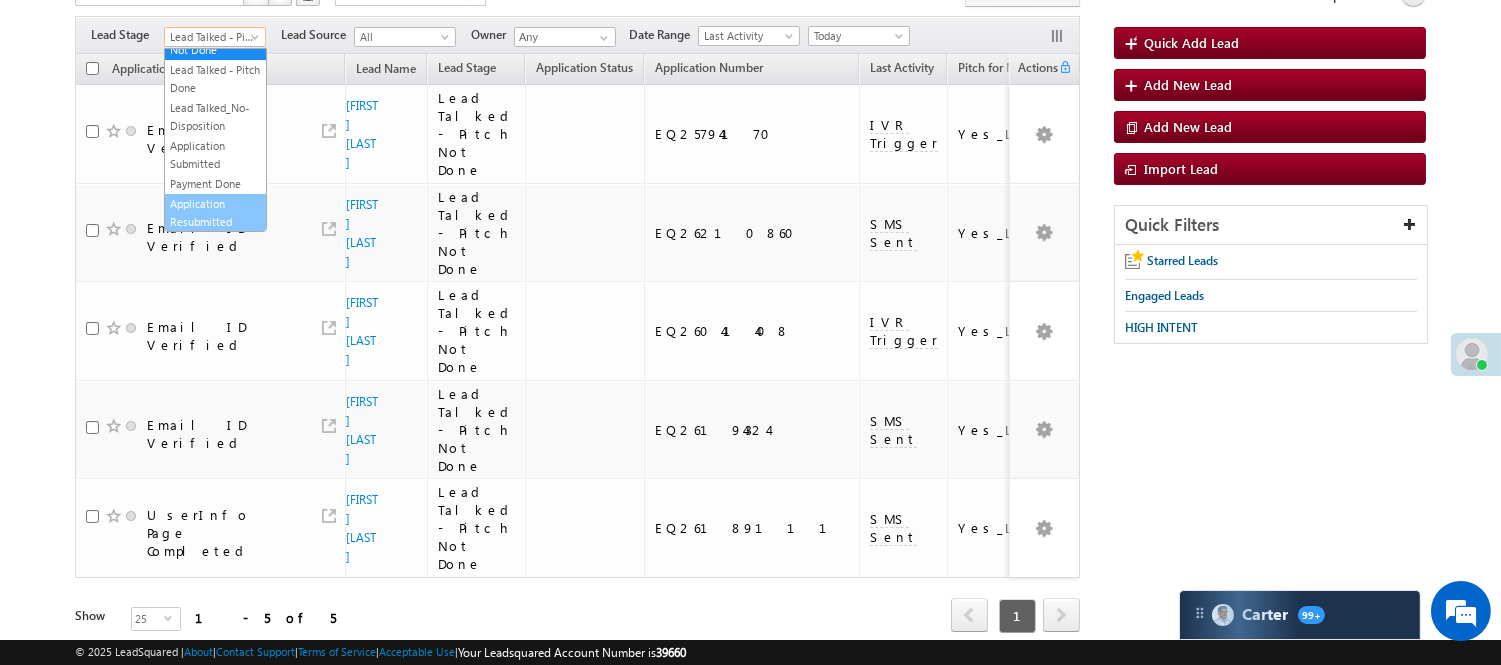 scroll, scrollTop: 0, scrollLeft: 0, axis: both 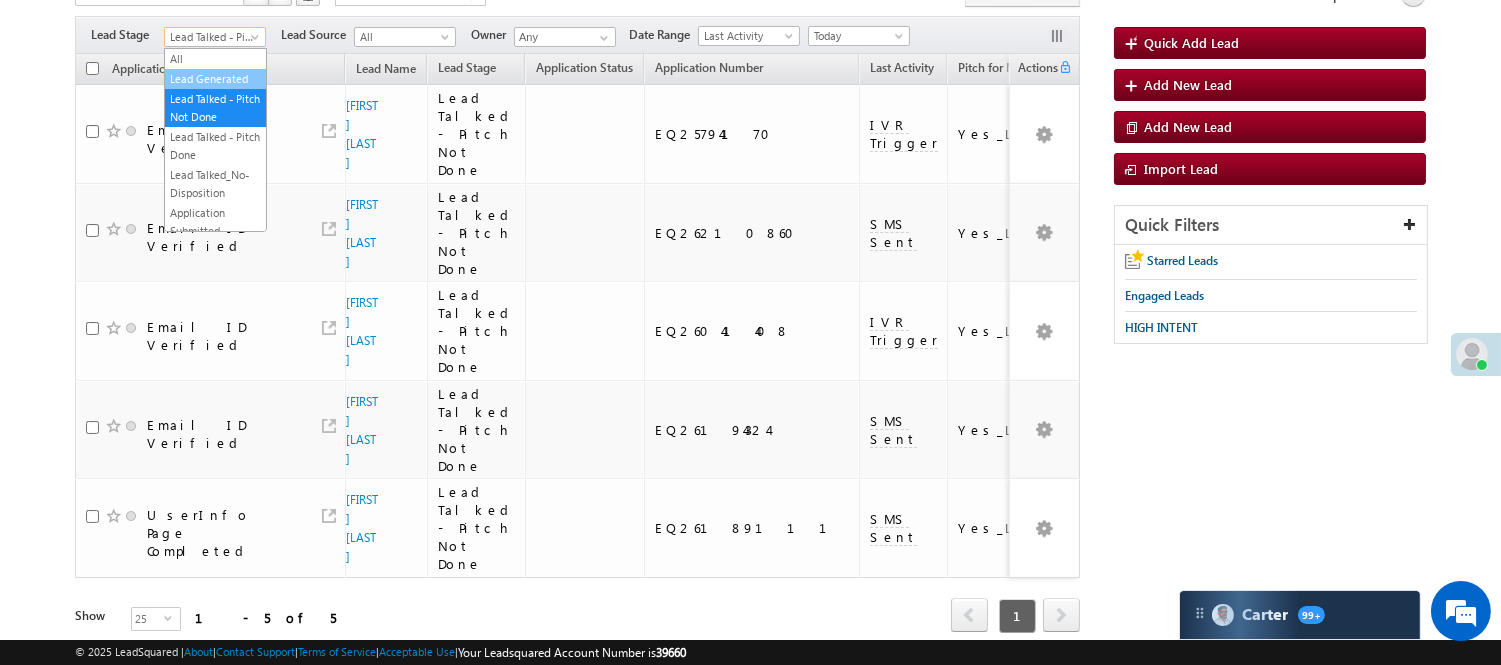 click on "Lead Generated" at bounding box center (215, 79) 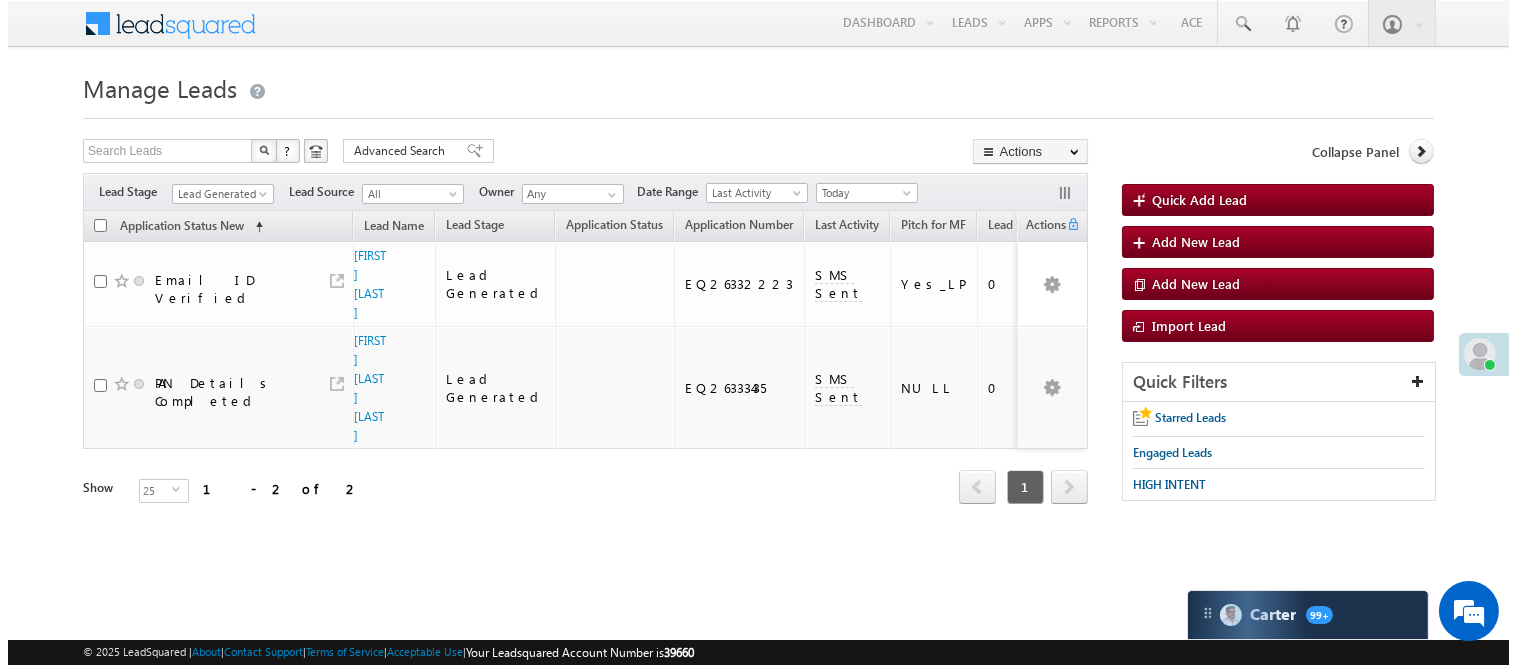 scroll, scrollTop: 0, scrollLeft: 0, axis: both 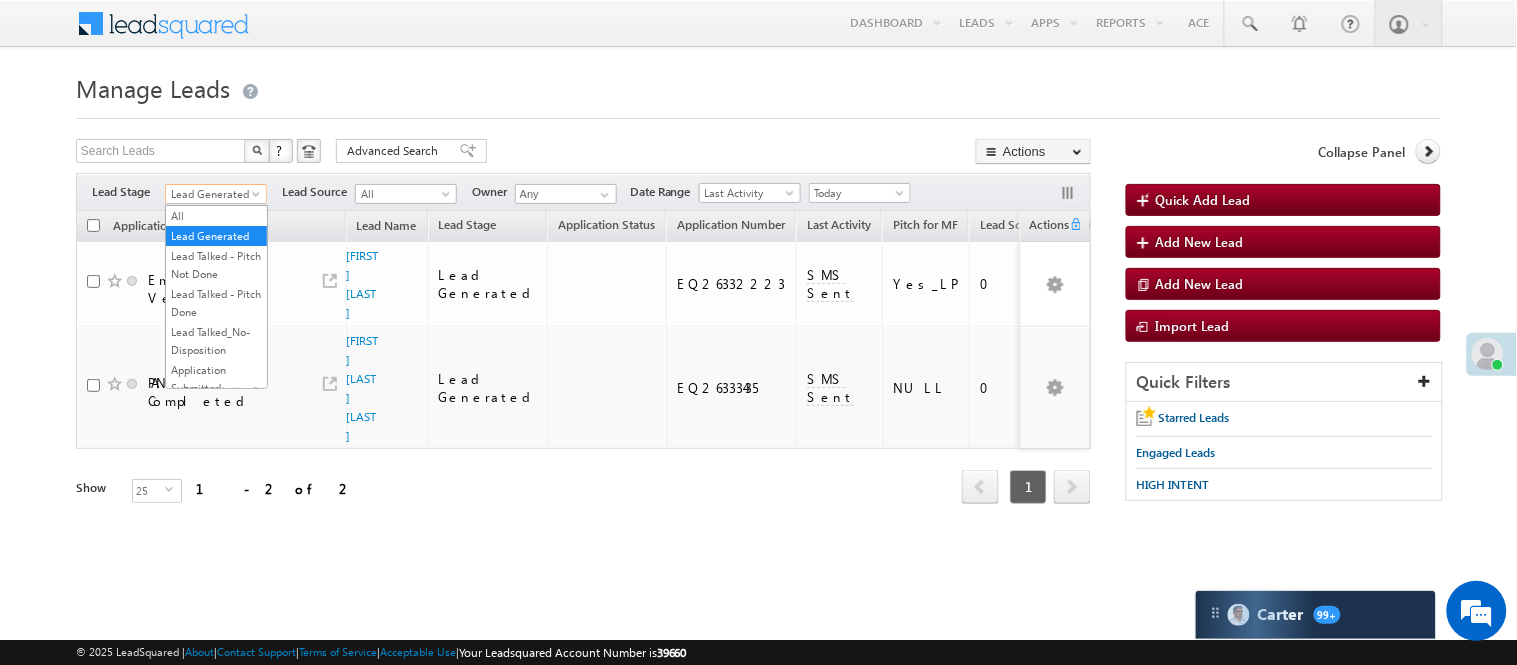 click on "Lead Generated" at bounding box center [213, 194] 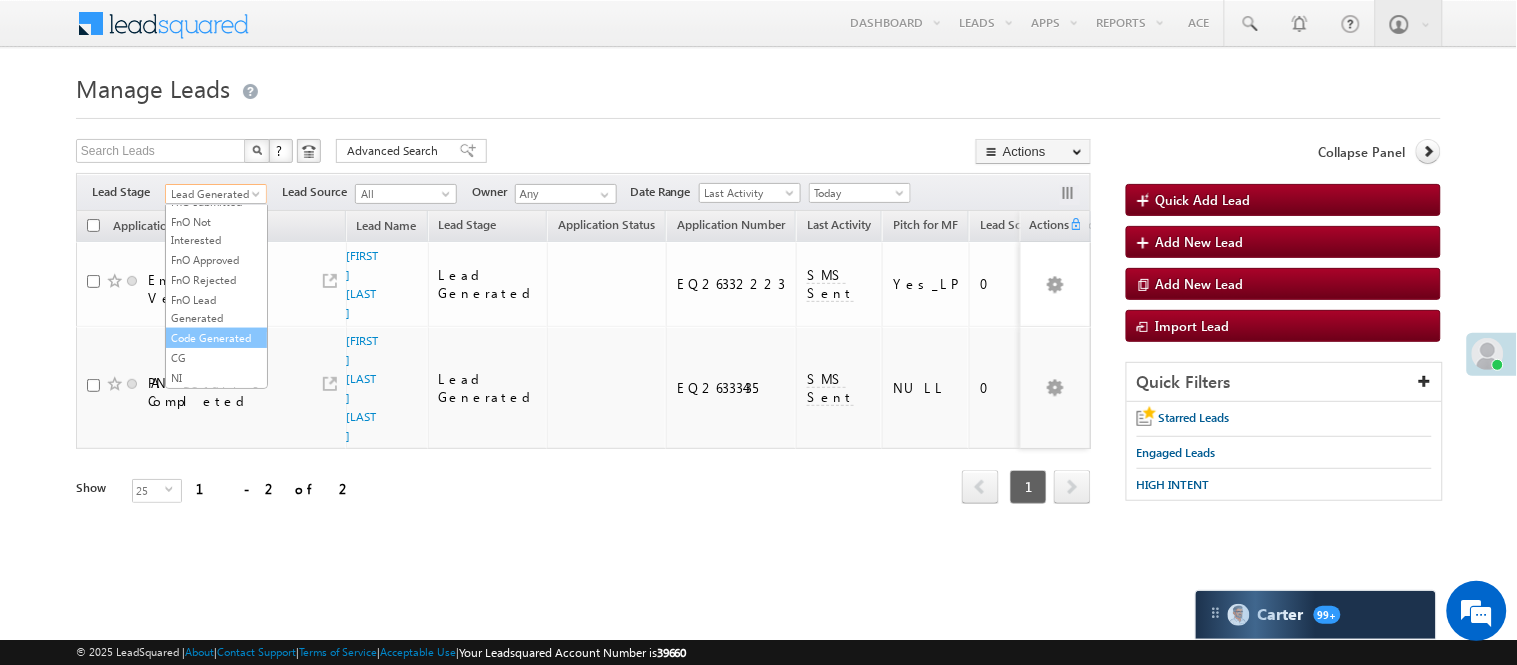 click on "Code Generated" at bounding box center [216, 338] 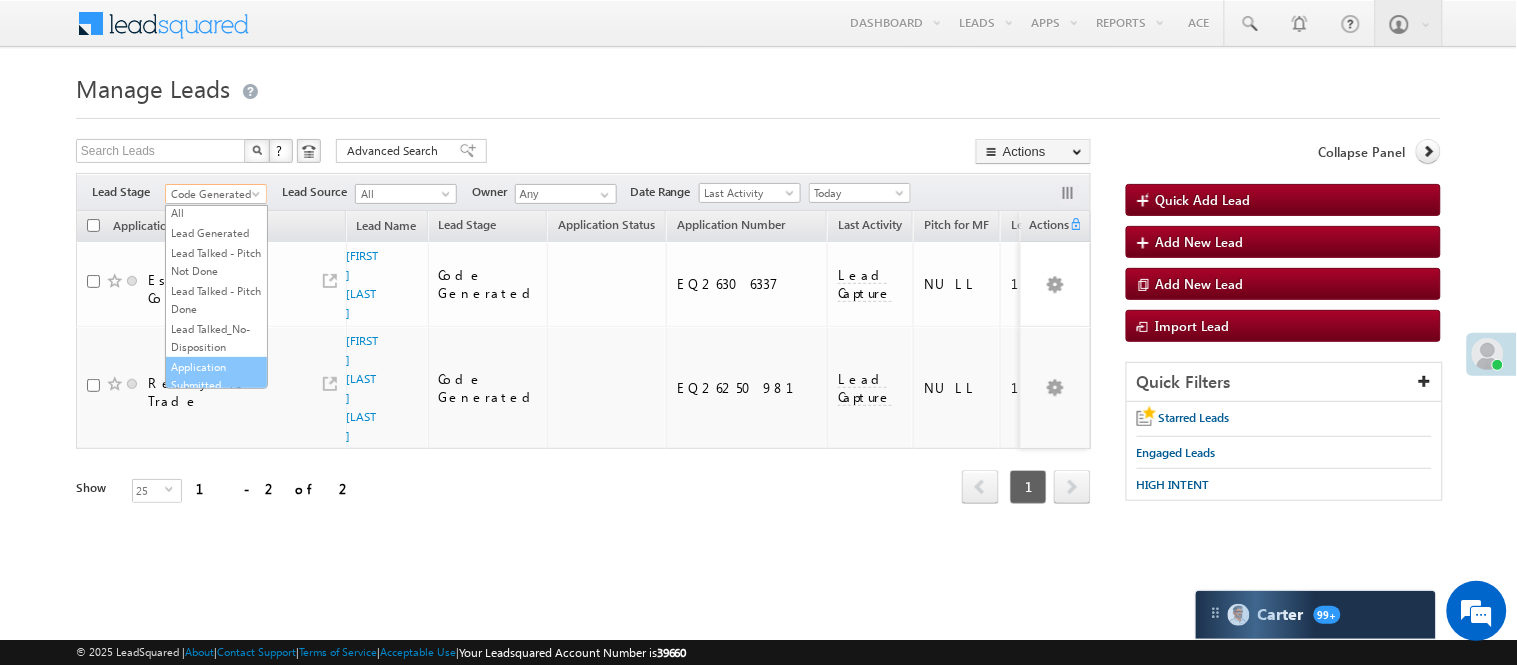 scroll, scrollTop: 0, scrollLeft: 0, axis: both 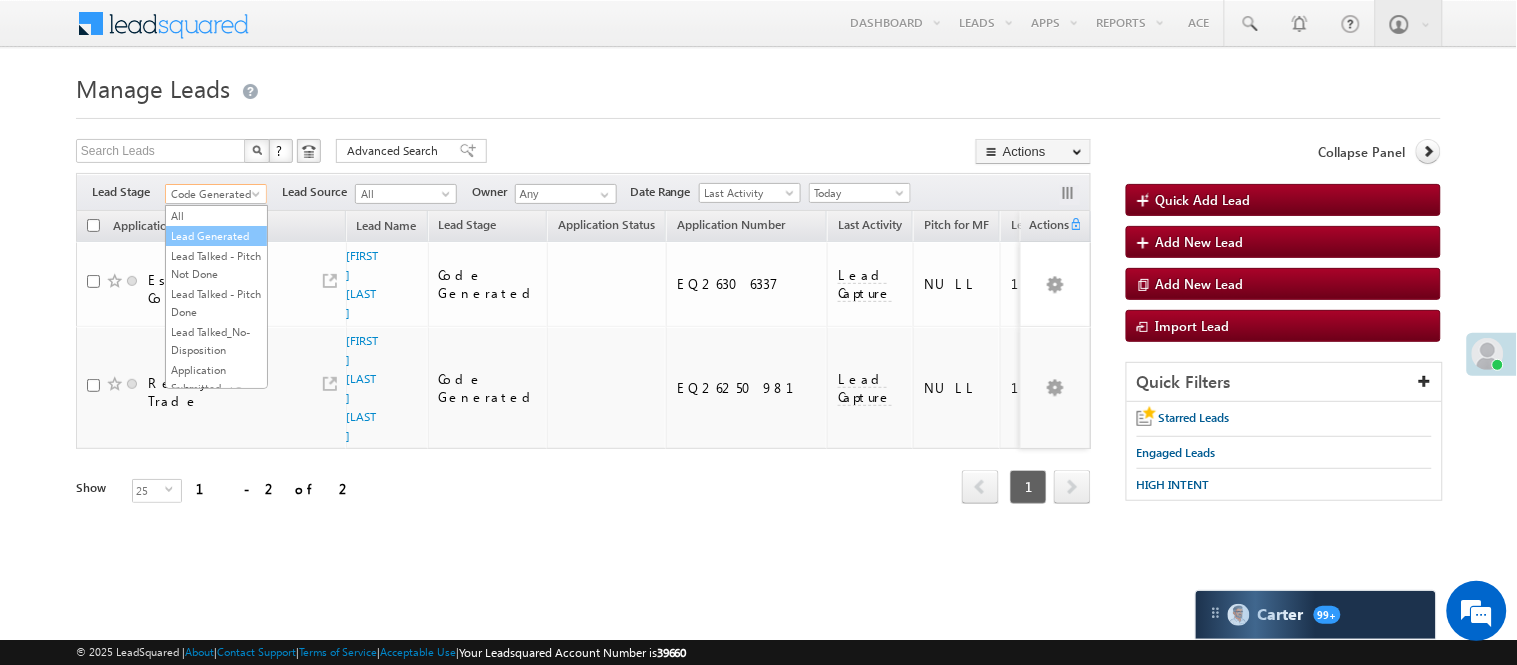 click on "Lead Generated" at bounding box center [216, 236] 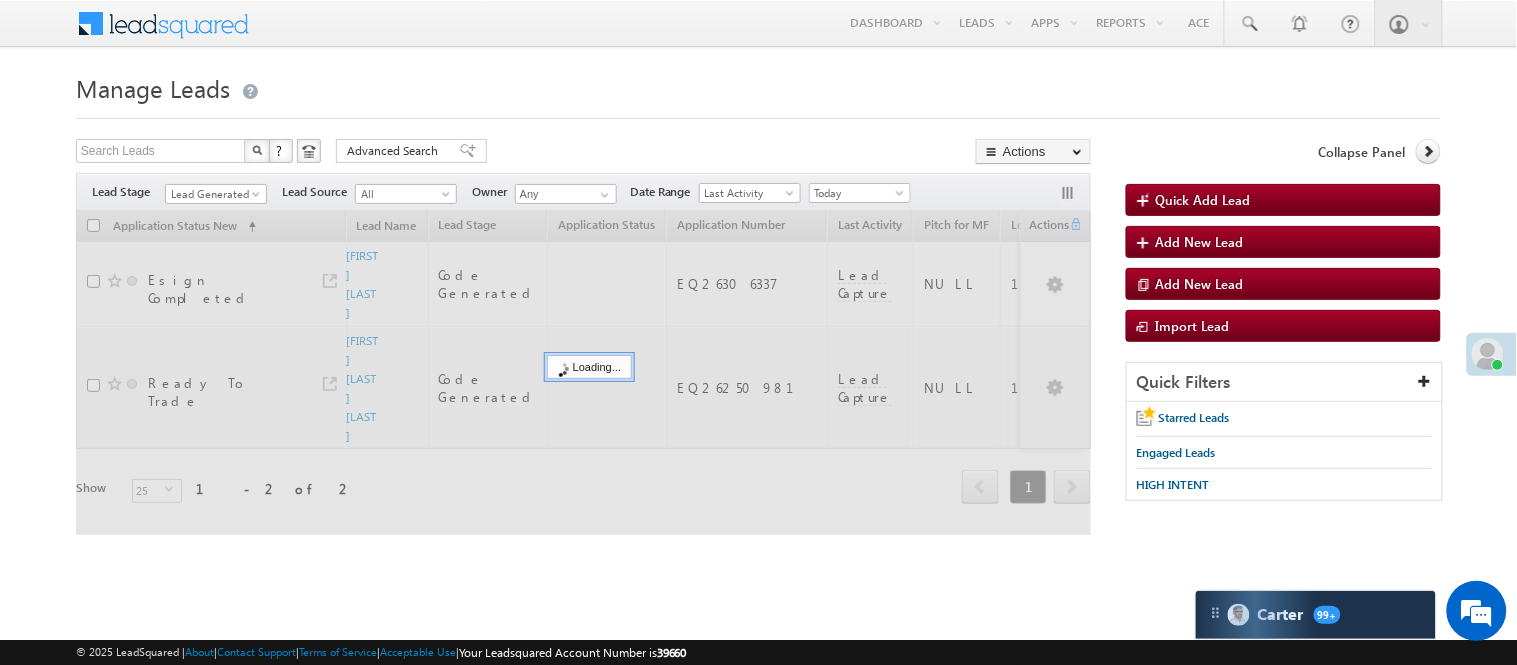 click on "Manage Leads" at bounding box center [758, 86] 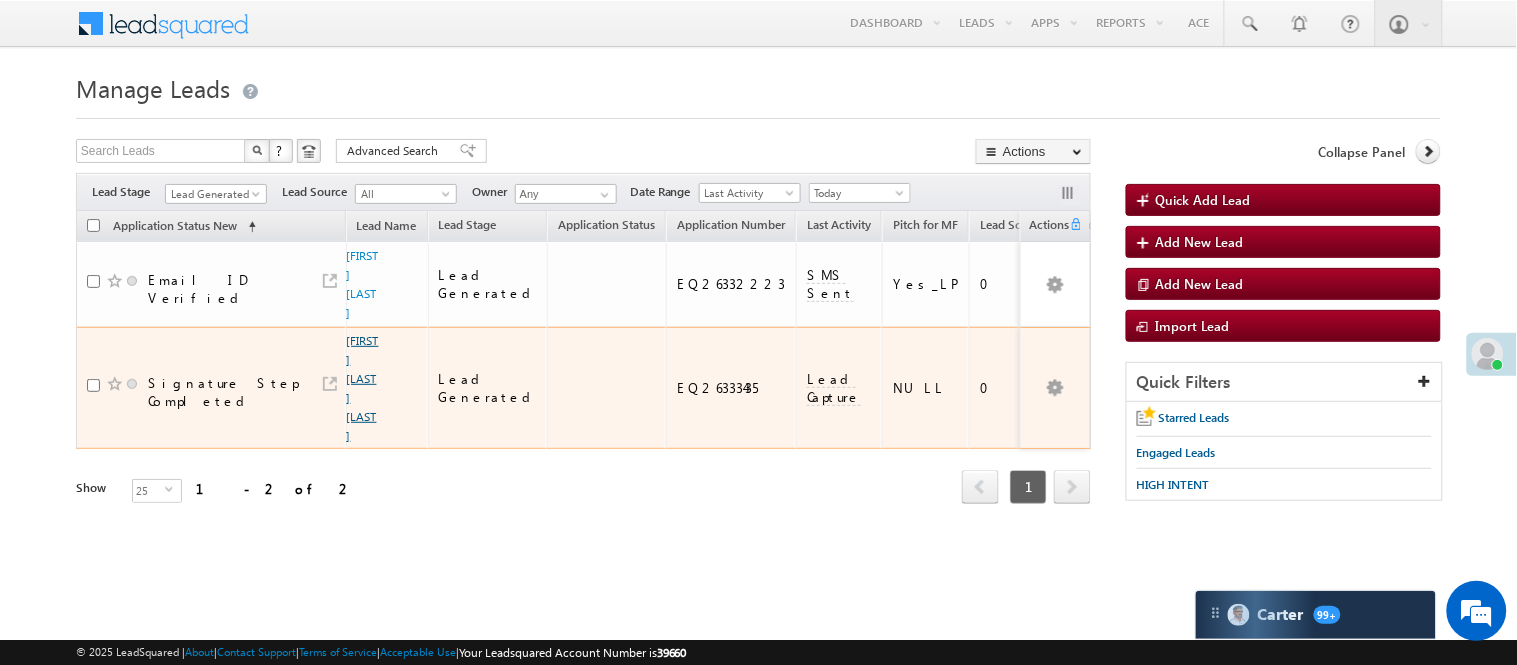 click on "Suresh kumar singh" at bounding box center [363, 388] 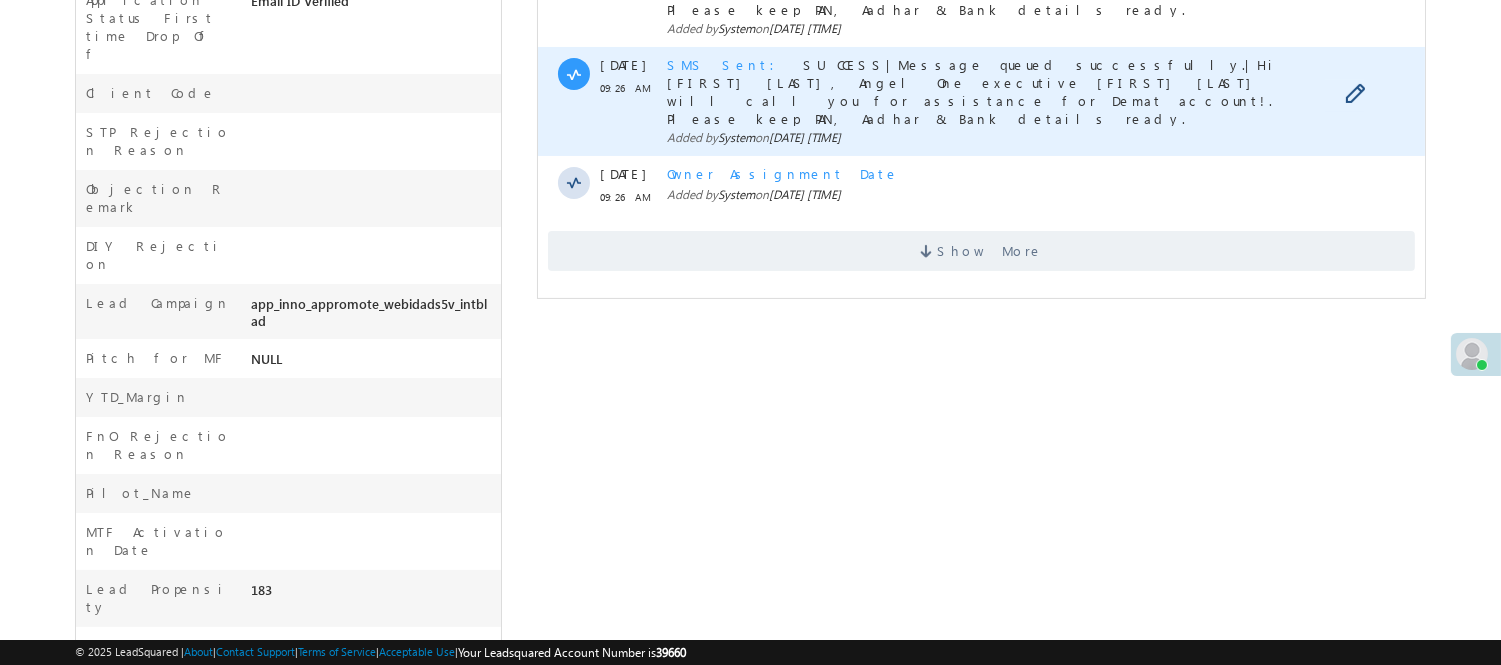 scroll, scrollTop: 700, scrollLeft: 0, axis: vertical 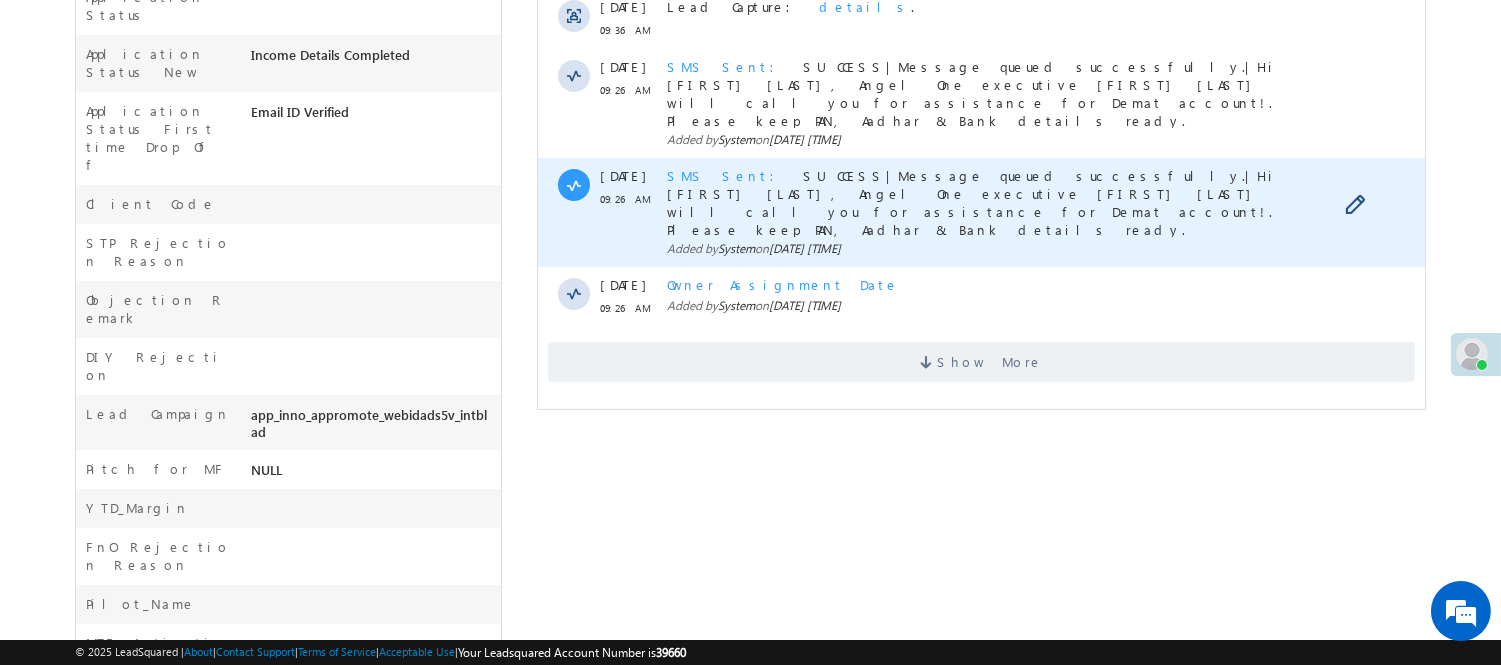 click on "SMS Sent" at bounding box center (726, 175) 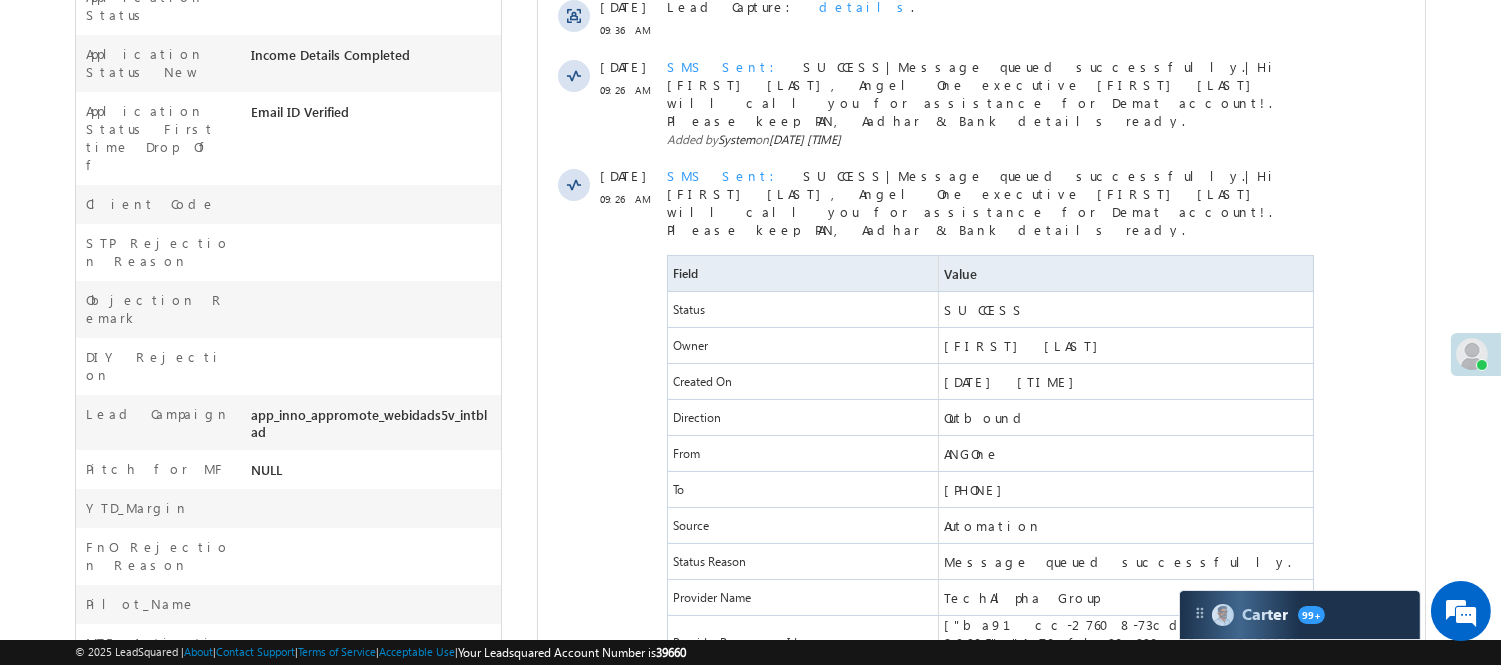 scroll, scrollTop: 0, scrollLeft: 0, axis: both 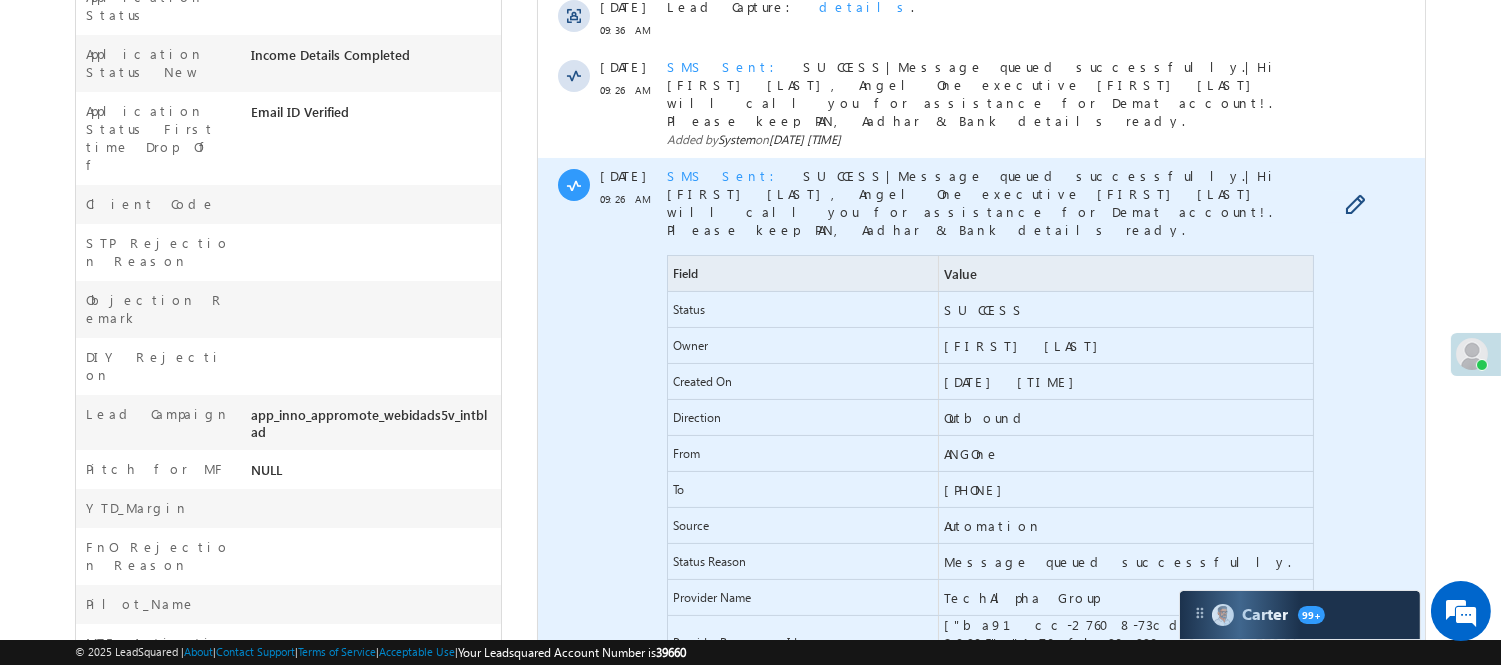 click on "+91-8969337842" at bounding box center [977, 490] 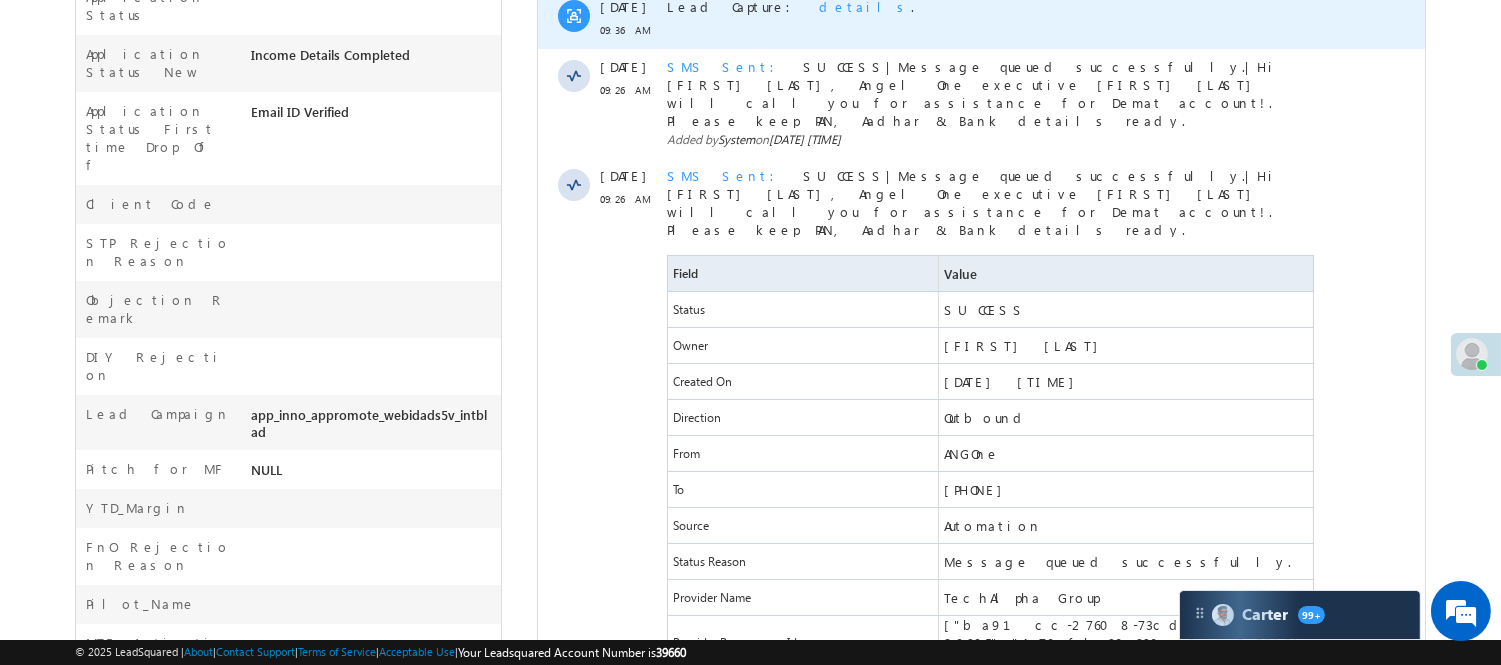 copy on "8969337842" 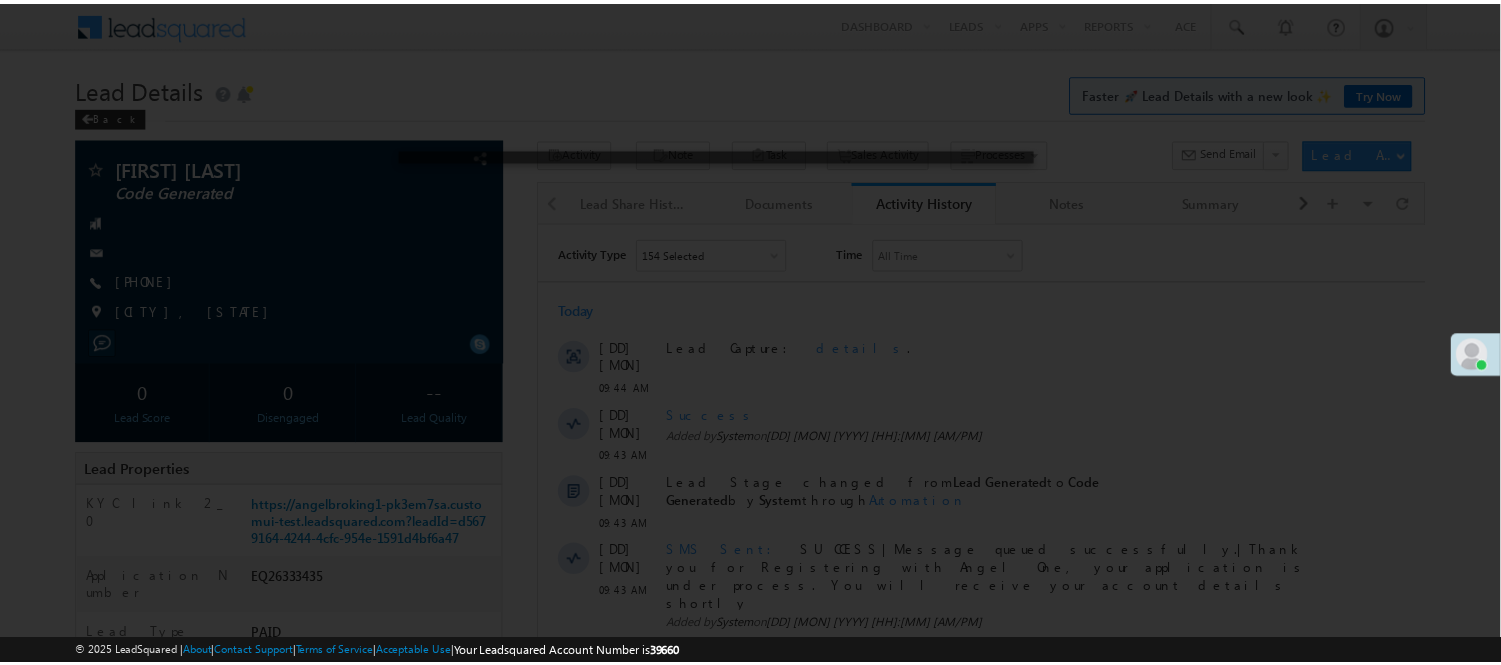 scroll, scrollTop: 0, scrollLeft: 0, axis: both 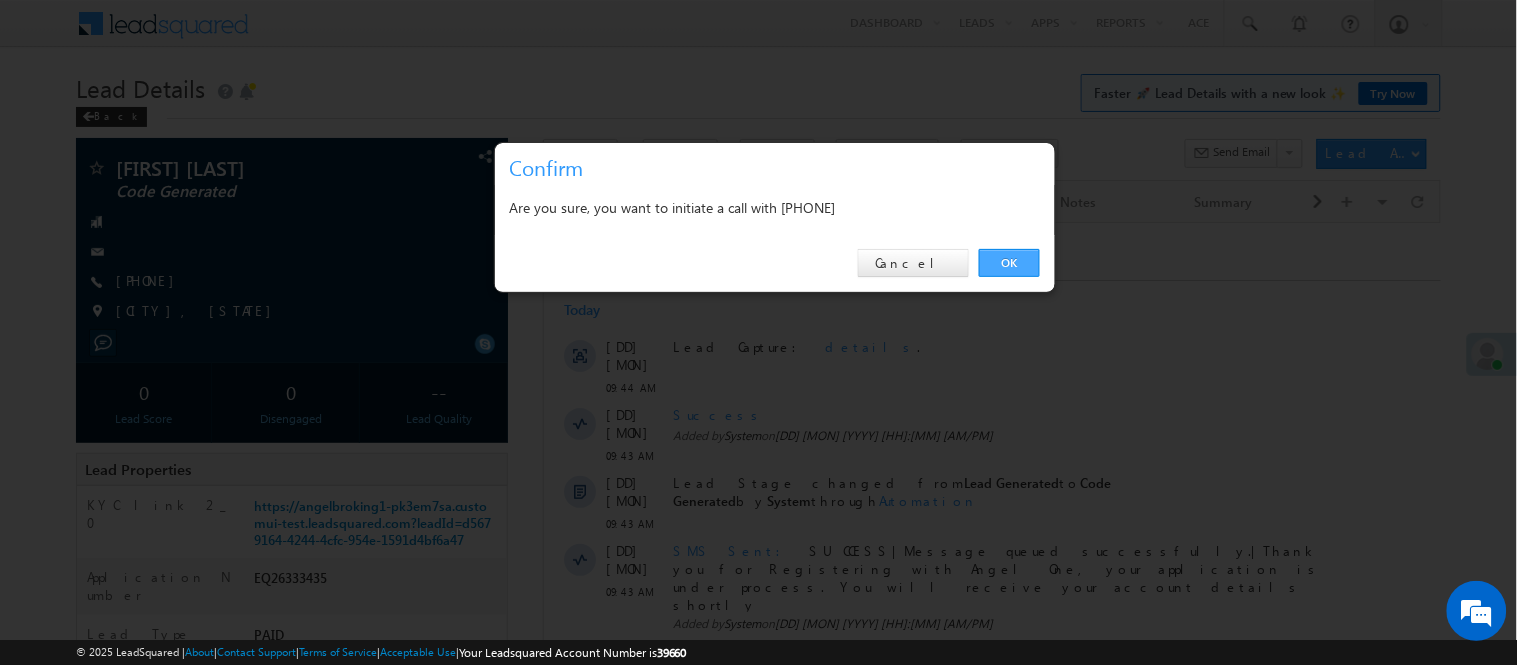 click on "OK" at bounding box center [1009, 263] 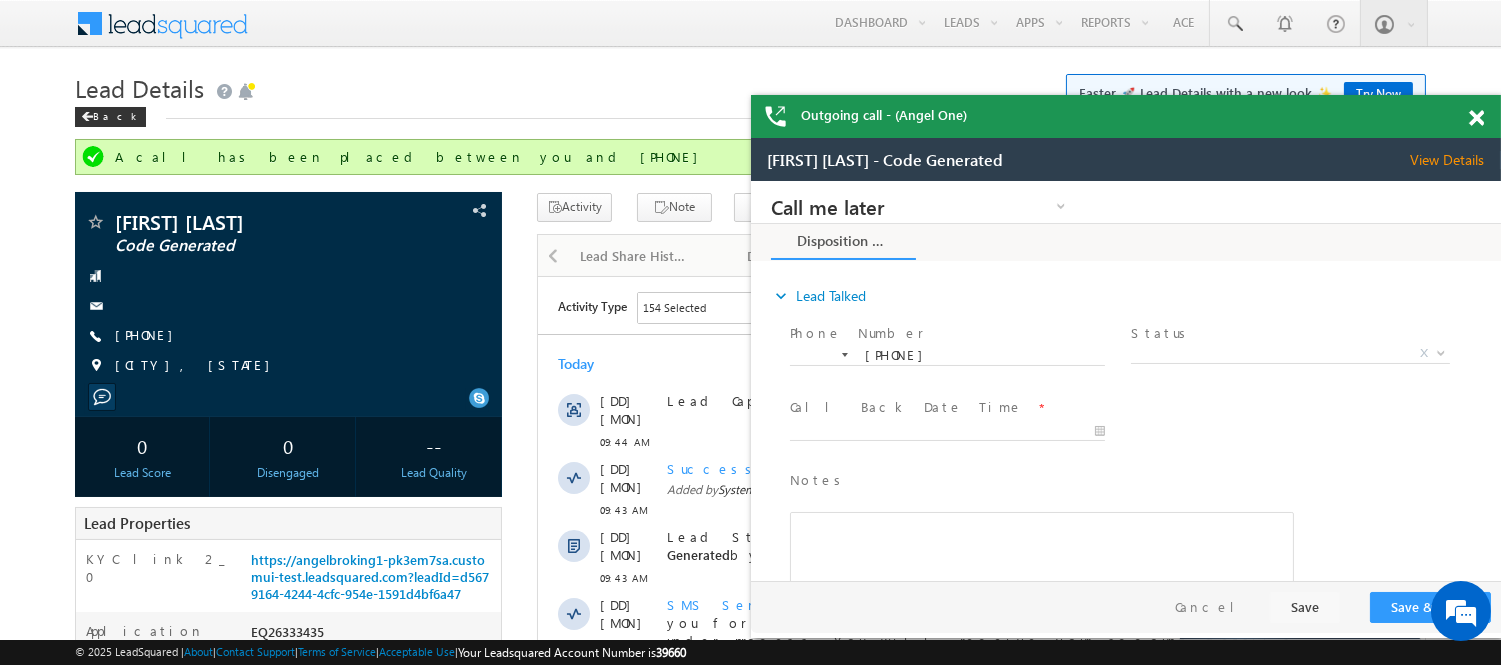 scroll, scrollTop: 0, scrollLeft: 0, axis: both 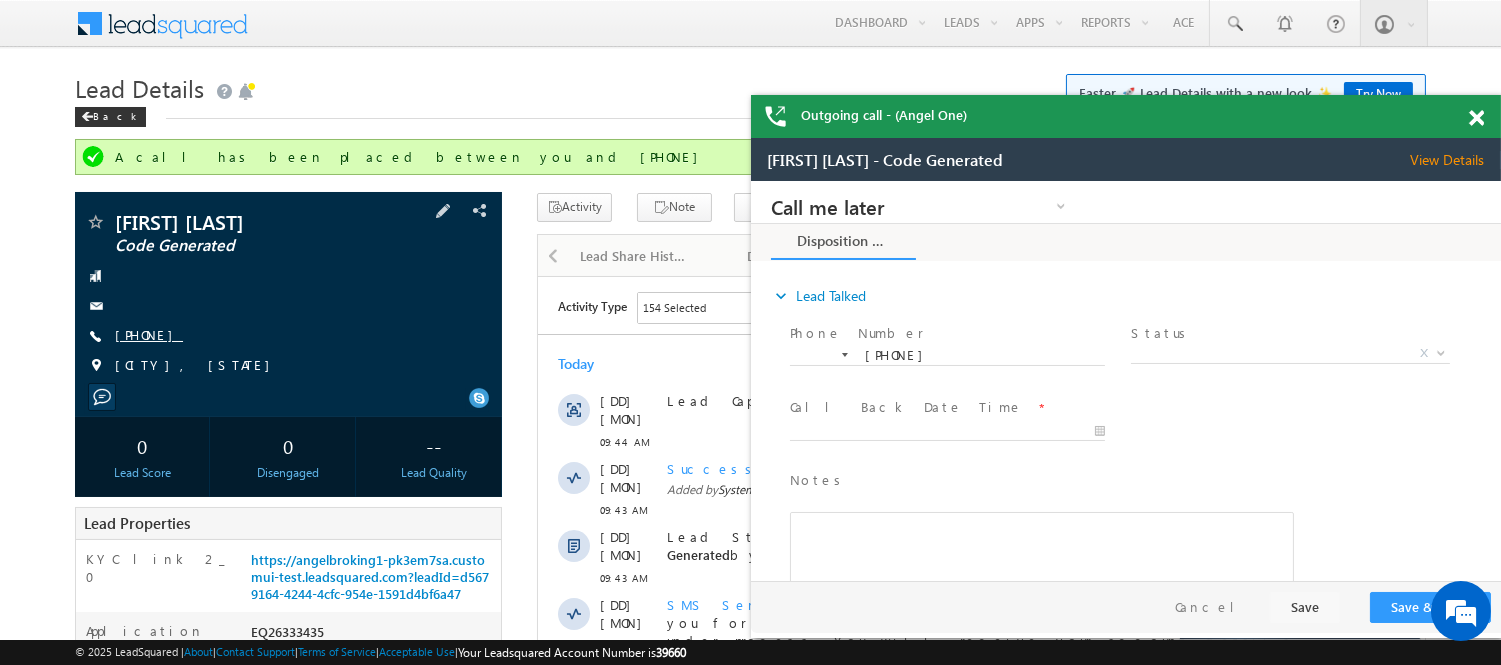 click on "+xx-xxxxxxxx42" at bounding box center (149, 334) 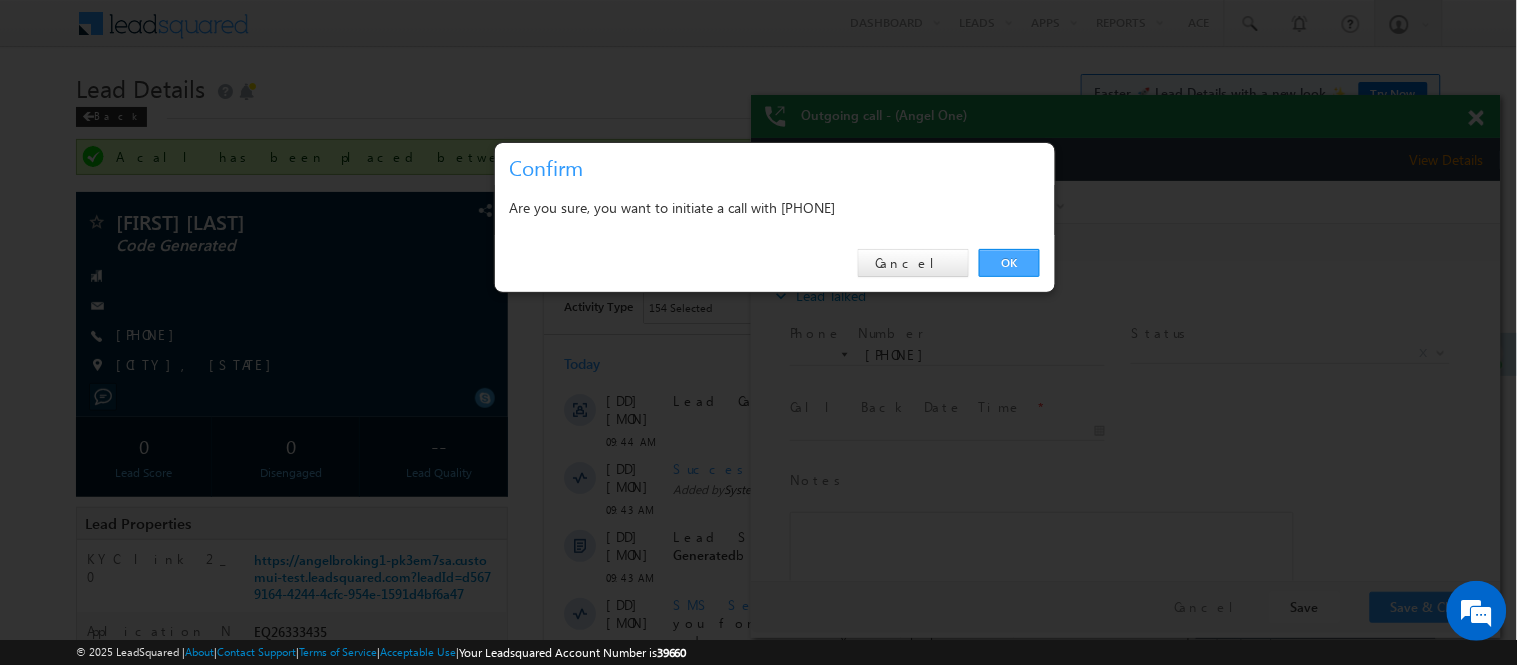 click on "OK" at bounding box center (1009, 263) 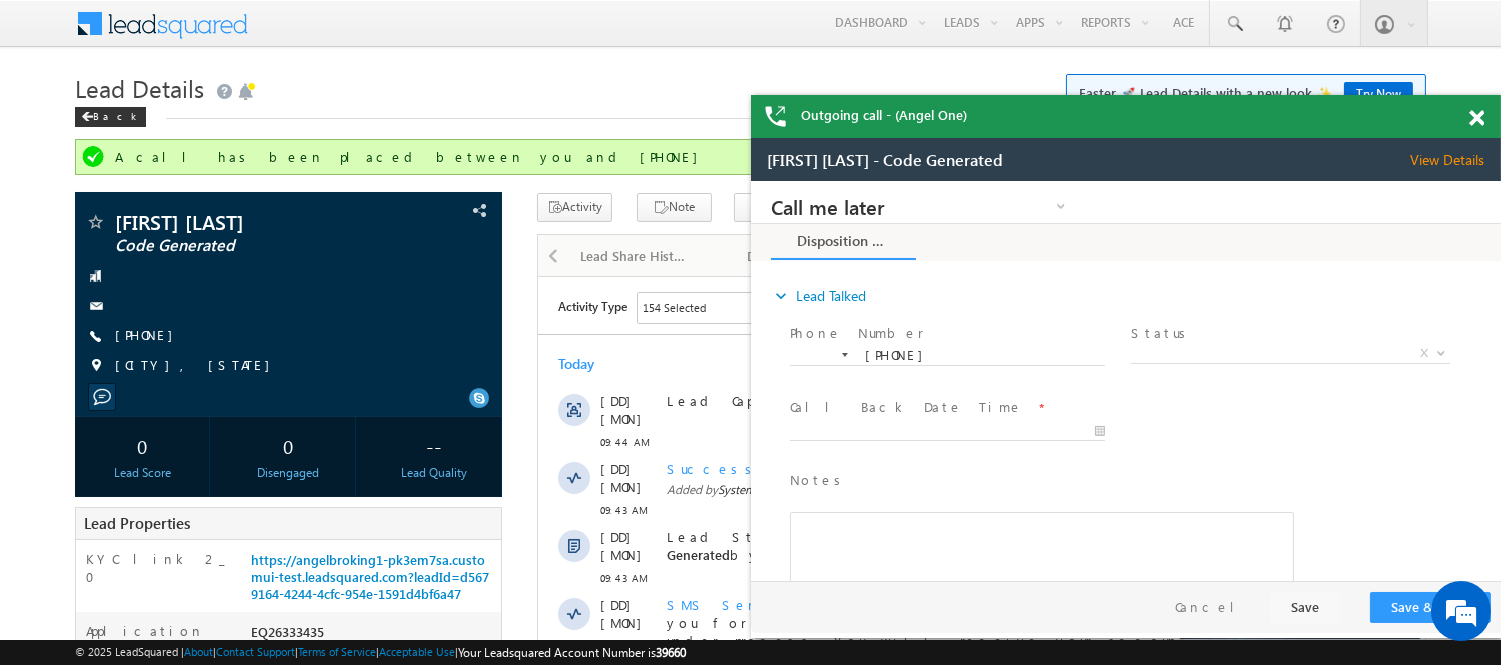 click at bounding box center [1476, 118] 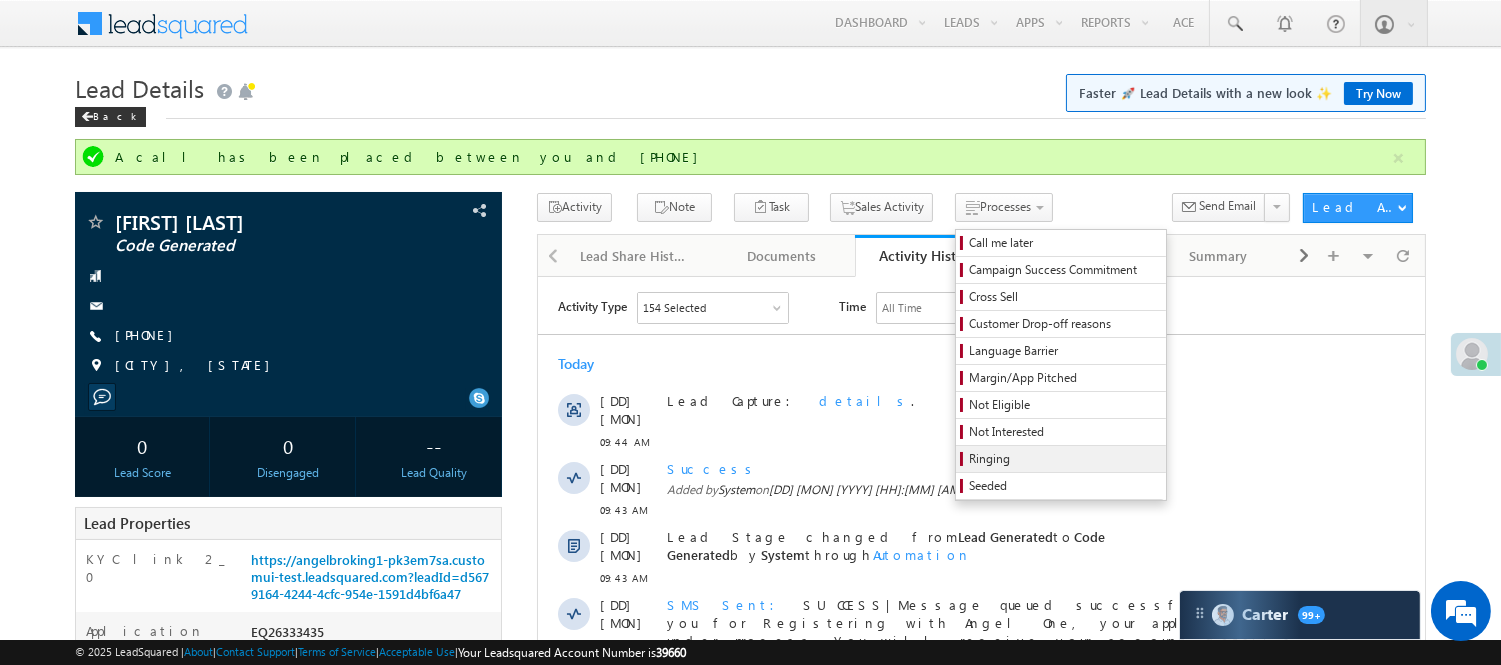 click on "Ringing" at bounding box center [1064, 459] 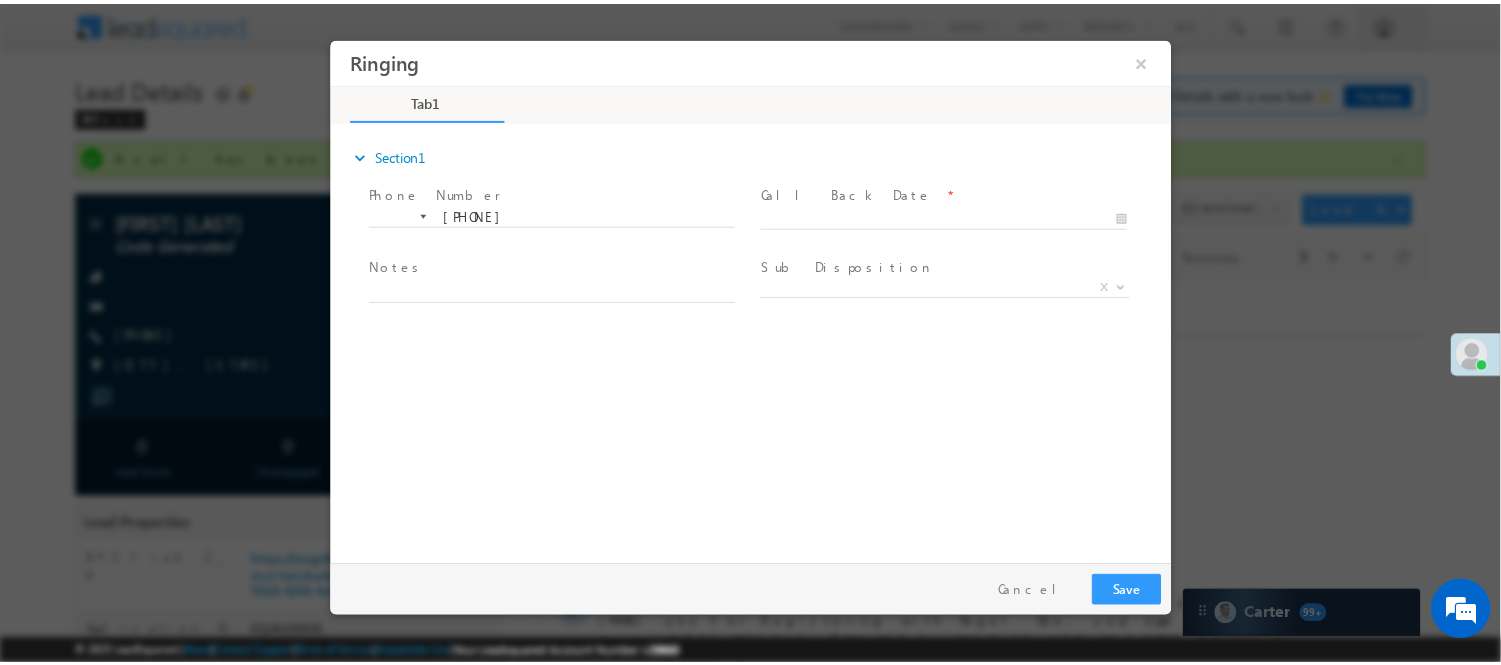 scroll, scrollTop: 0, scrollLeft: 0, axis: both 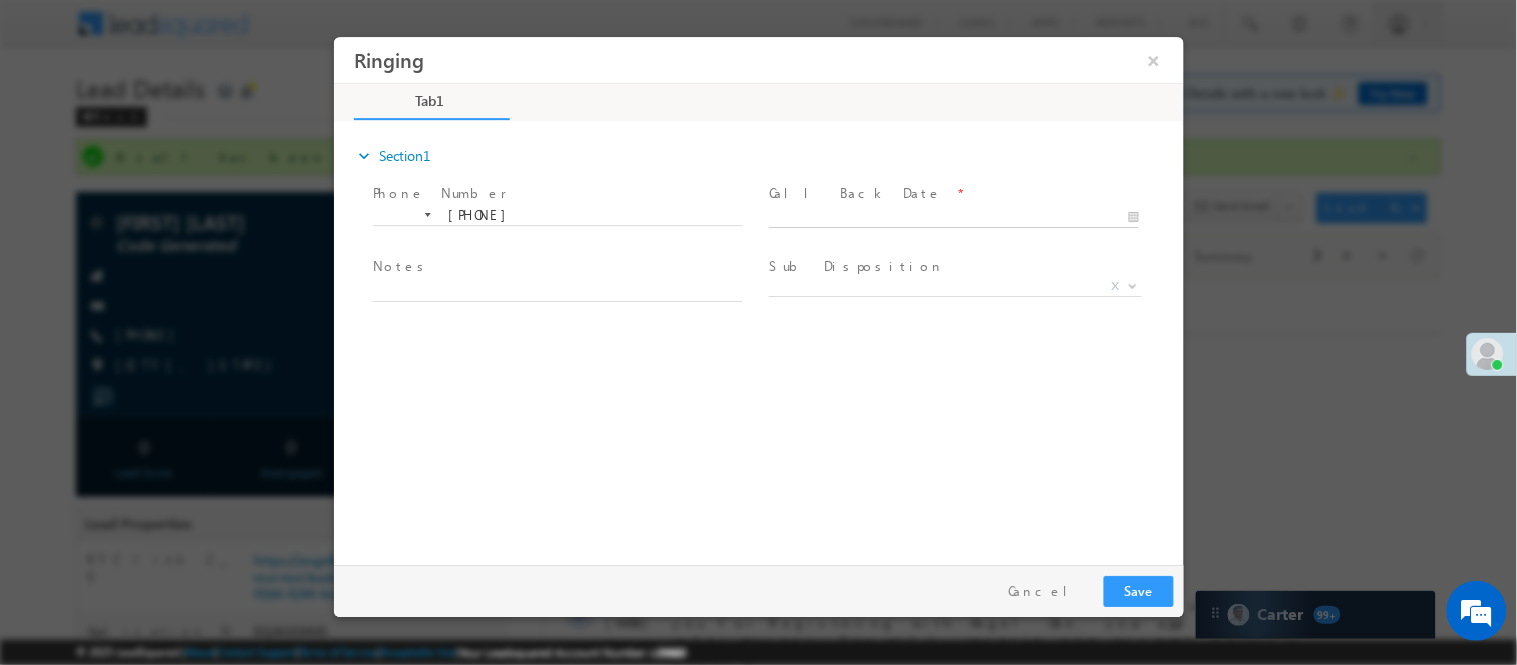 click on "Ringing
×" at bounding box center (758, 295) 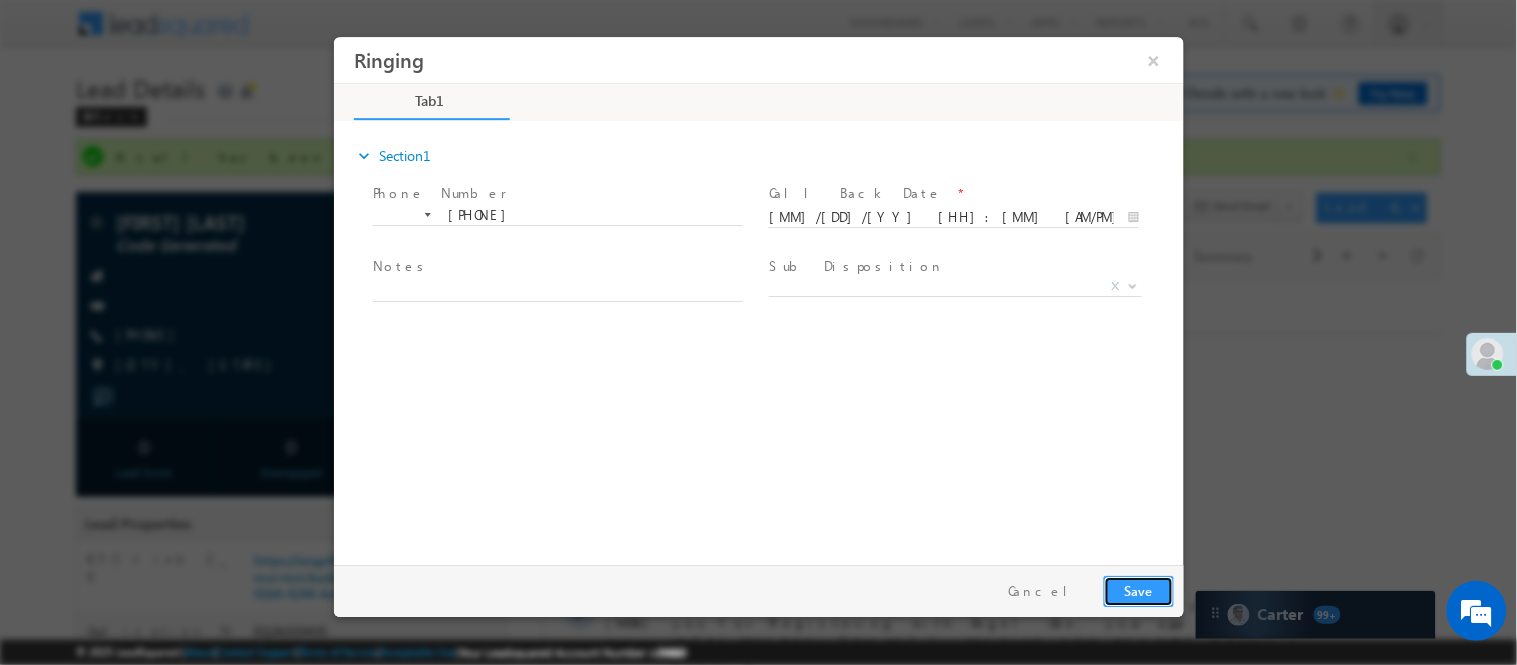click on "Save" at bounding box center [1138, 590] 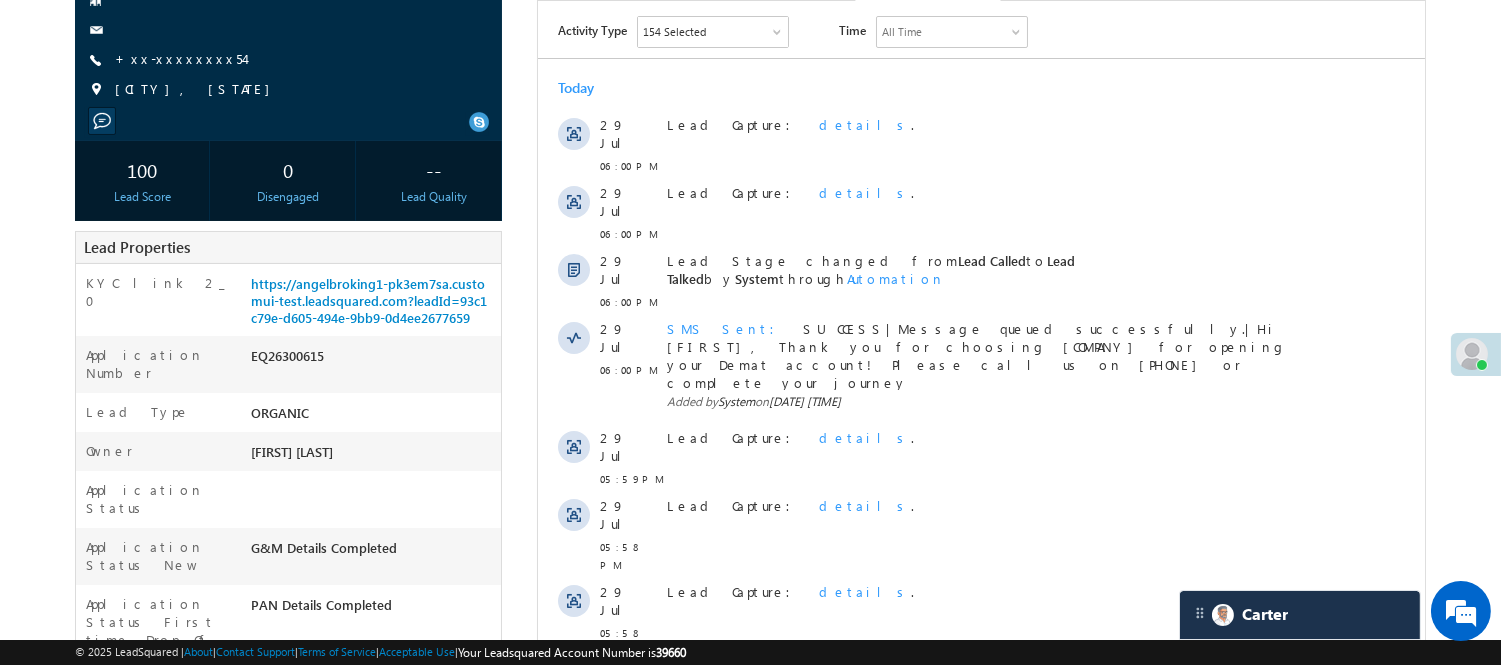scroll, scrollTop: 0, scrollLeft: 0, axis: both 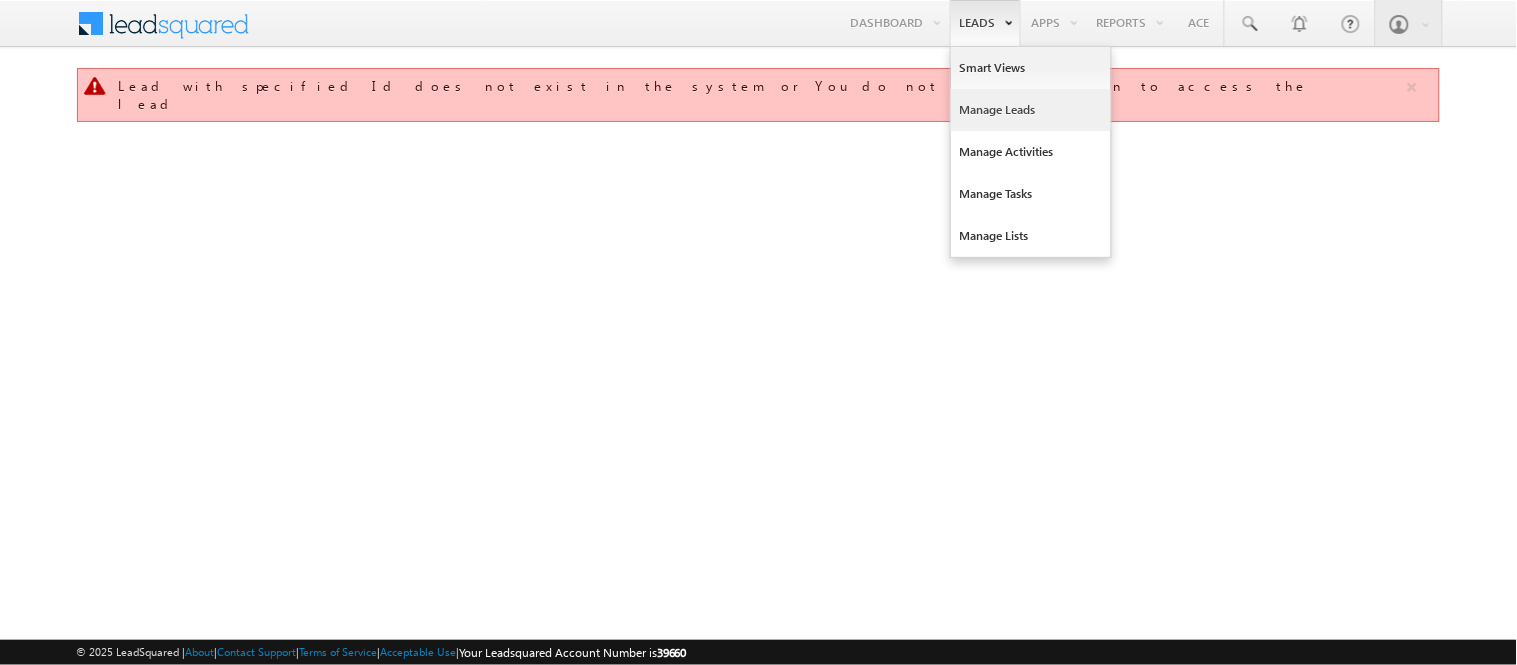 click on "Manage Leads" at bounding box center [1031, 110] 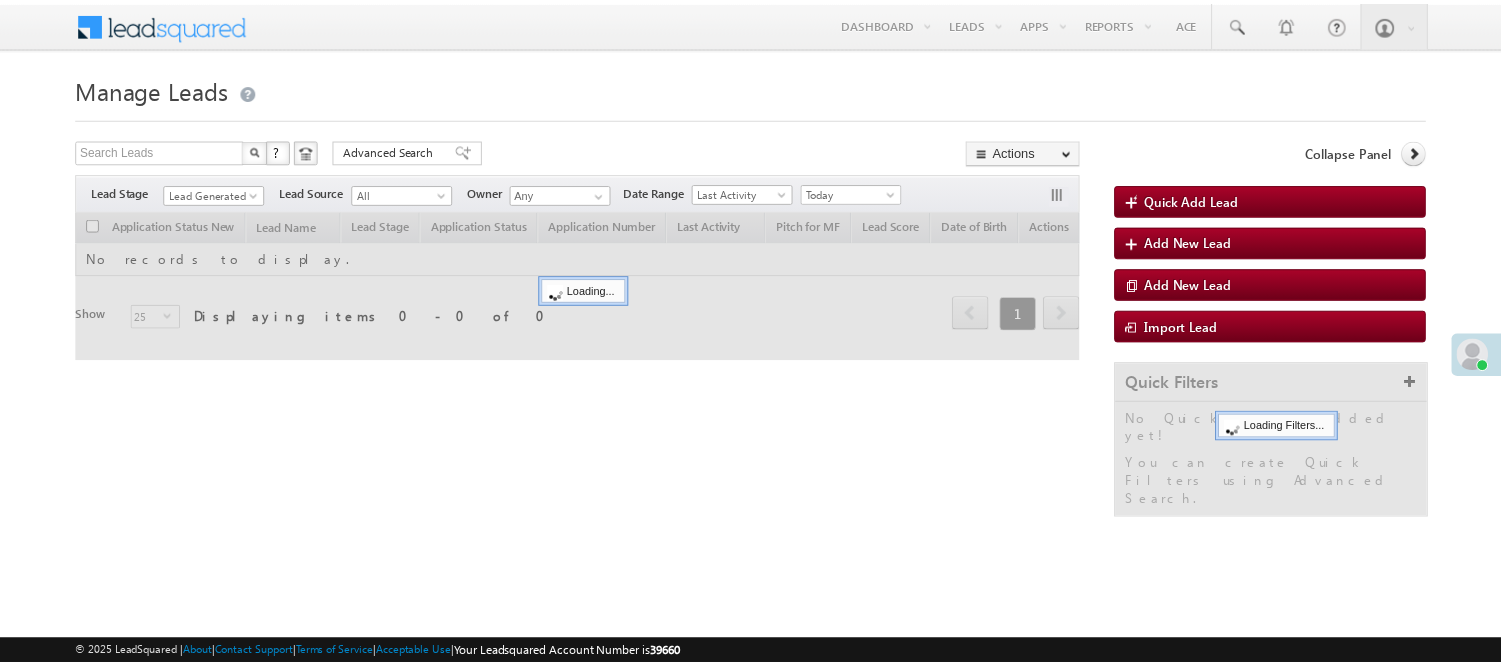 scroll, scrollTop: 0, scrollLeft: 0, axis: both 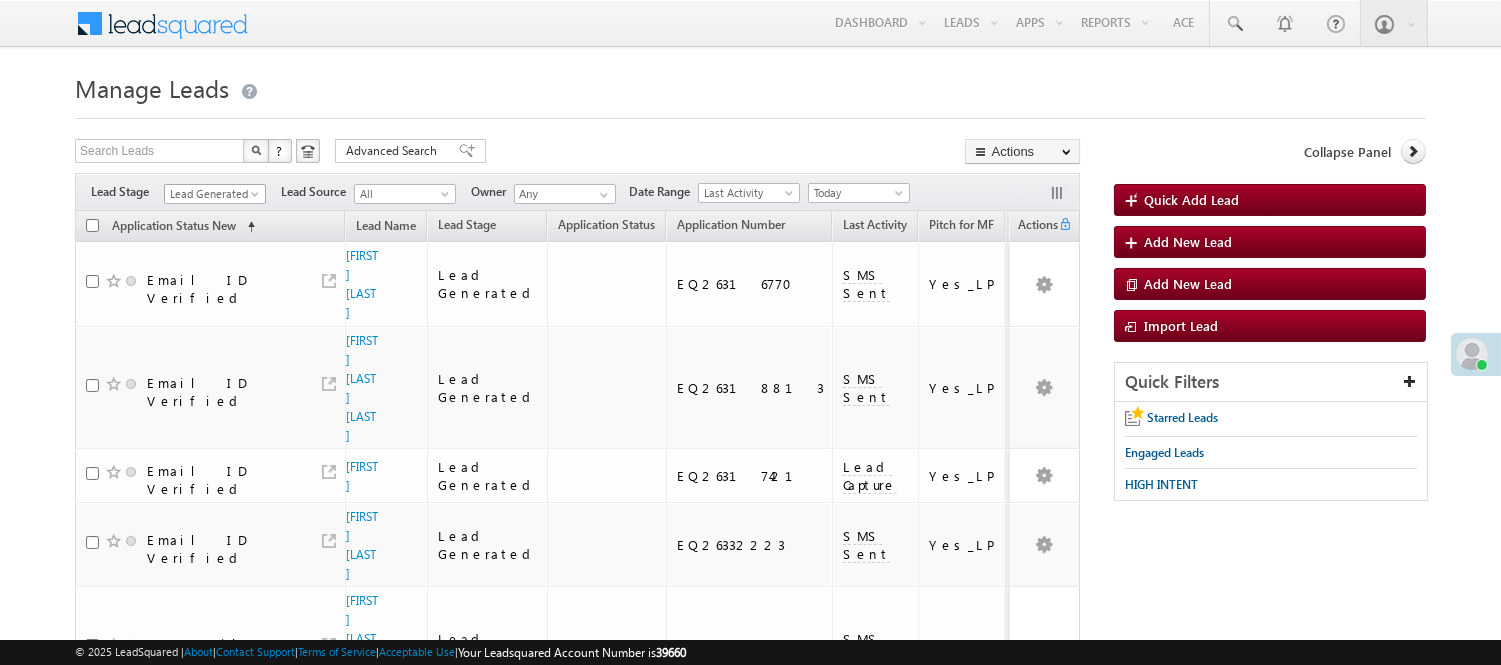 click on "Lead Generated" at bounding box center [212, 194] 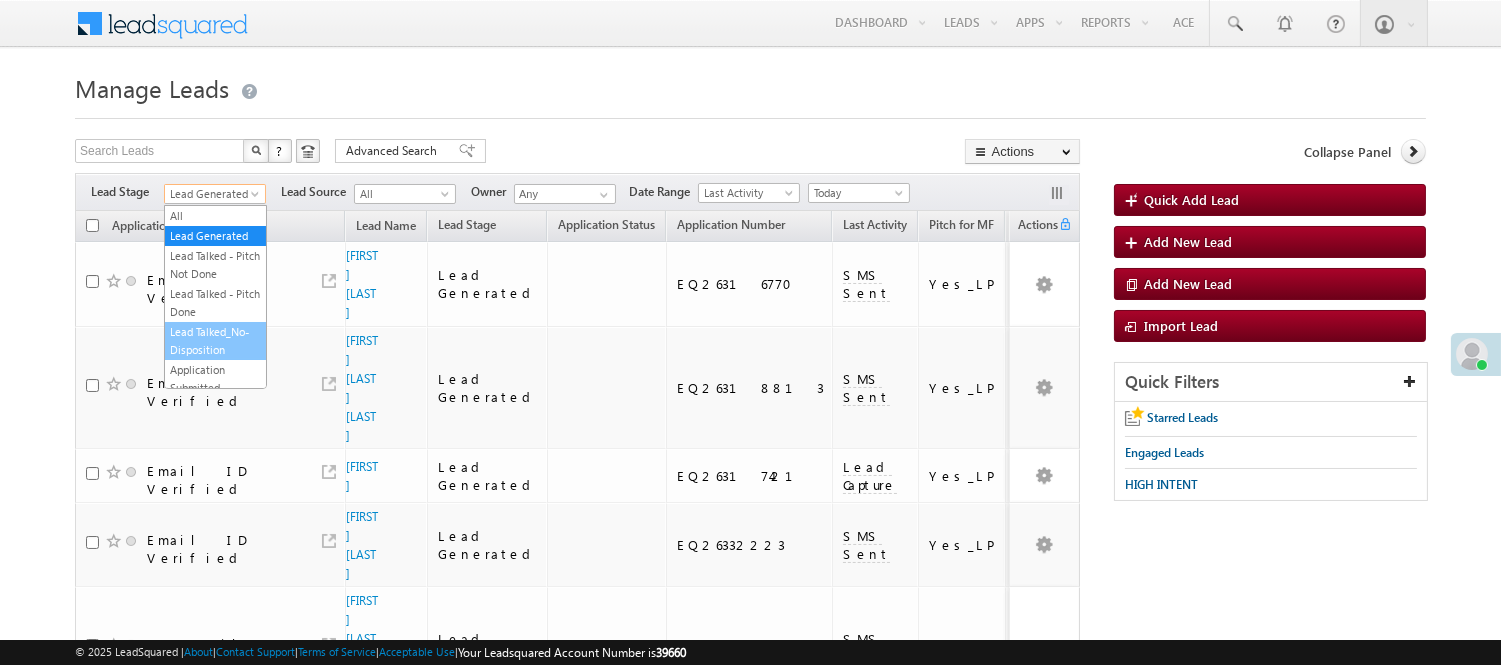 scroll, scrollTop: 496, scrollLeft: 0, axis: vertical 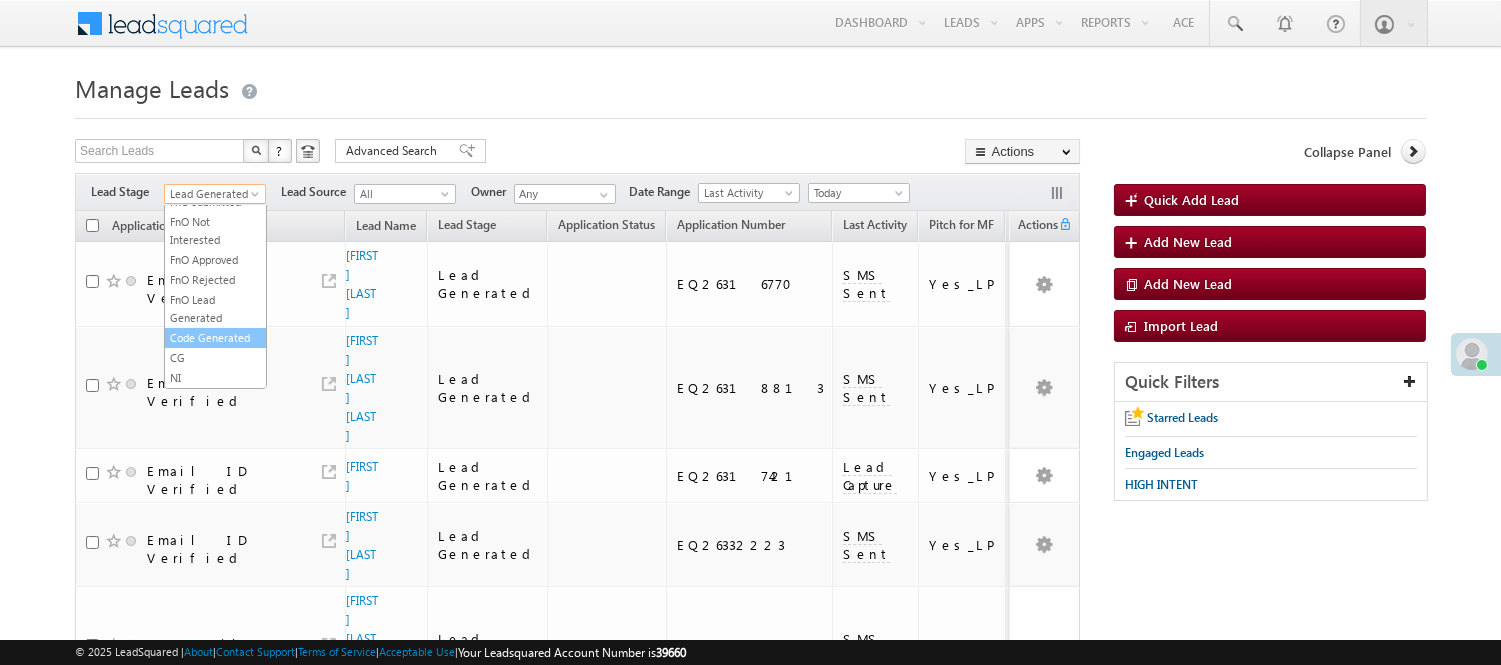 click on "Code Generated" at bounding box center (215, 338) 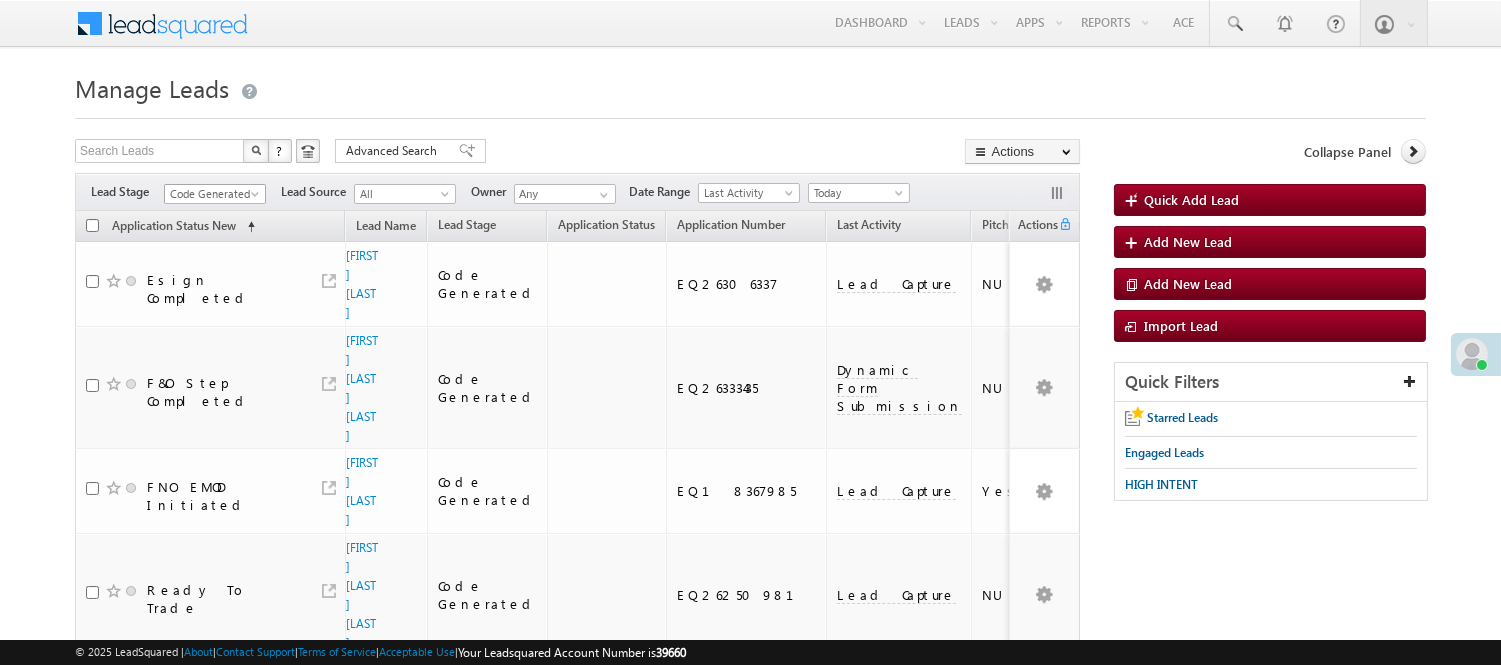 click on "Code Generated" at bounding box center [212, 194] 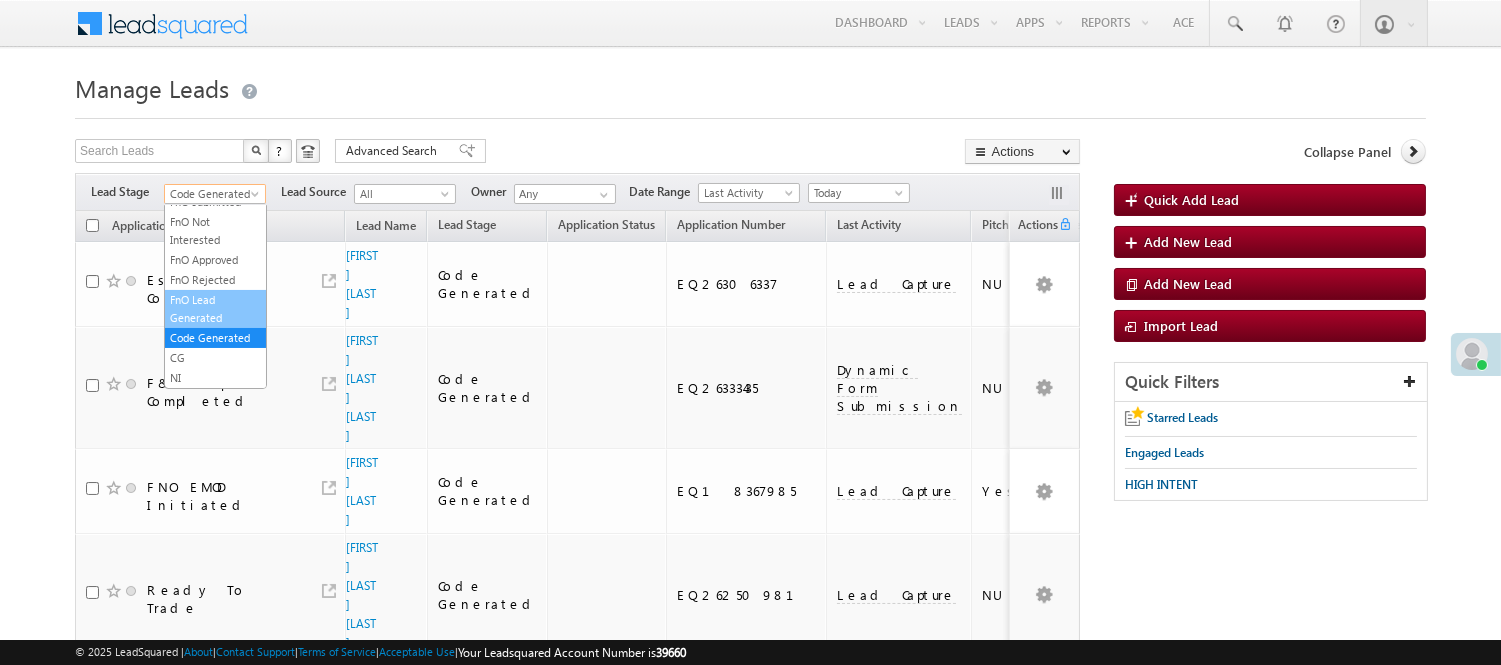 scroll, scrollTop: 0, scrollLeft: 0, axis: both 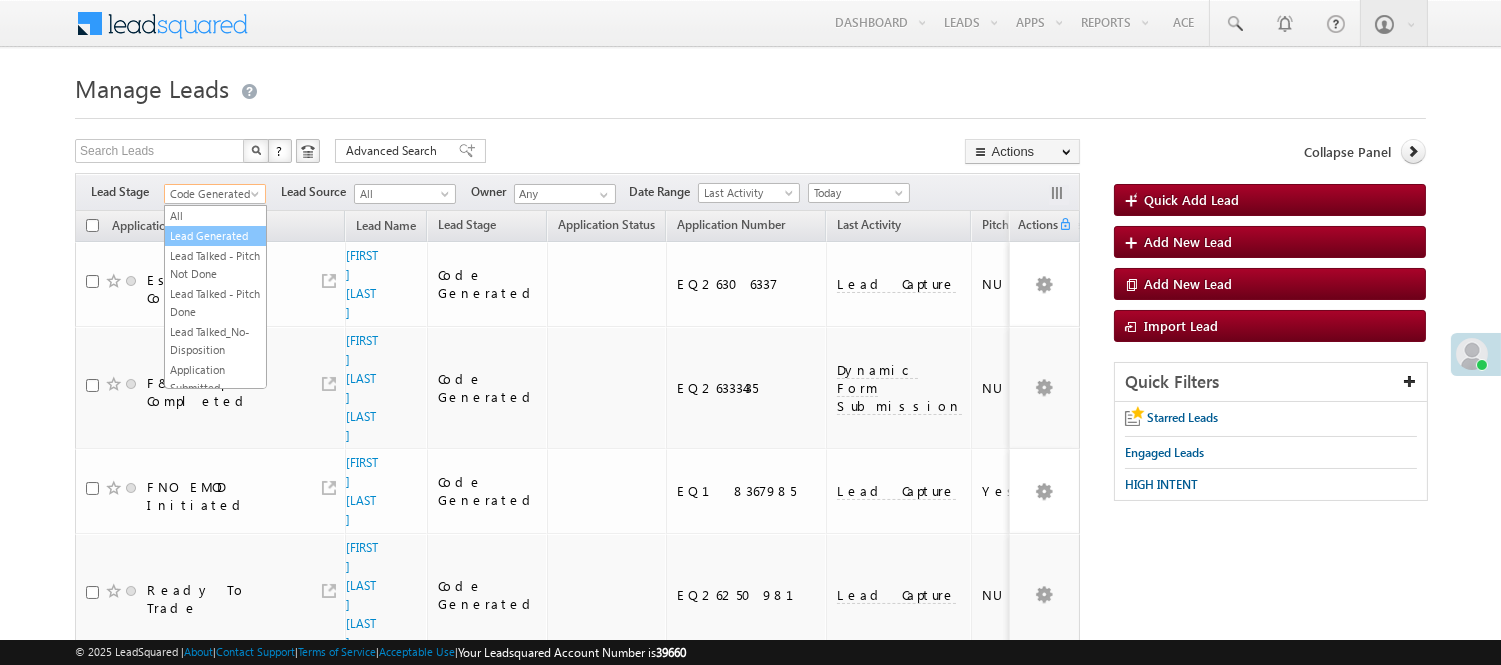 click on "Lead Generated" at bounding box center (215, 236) 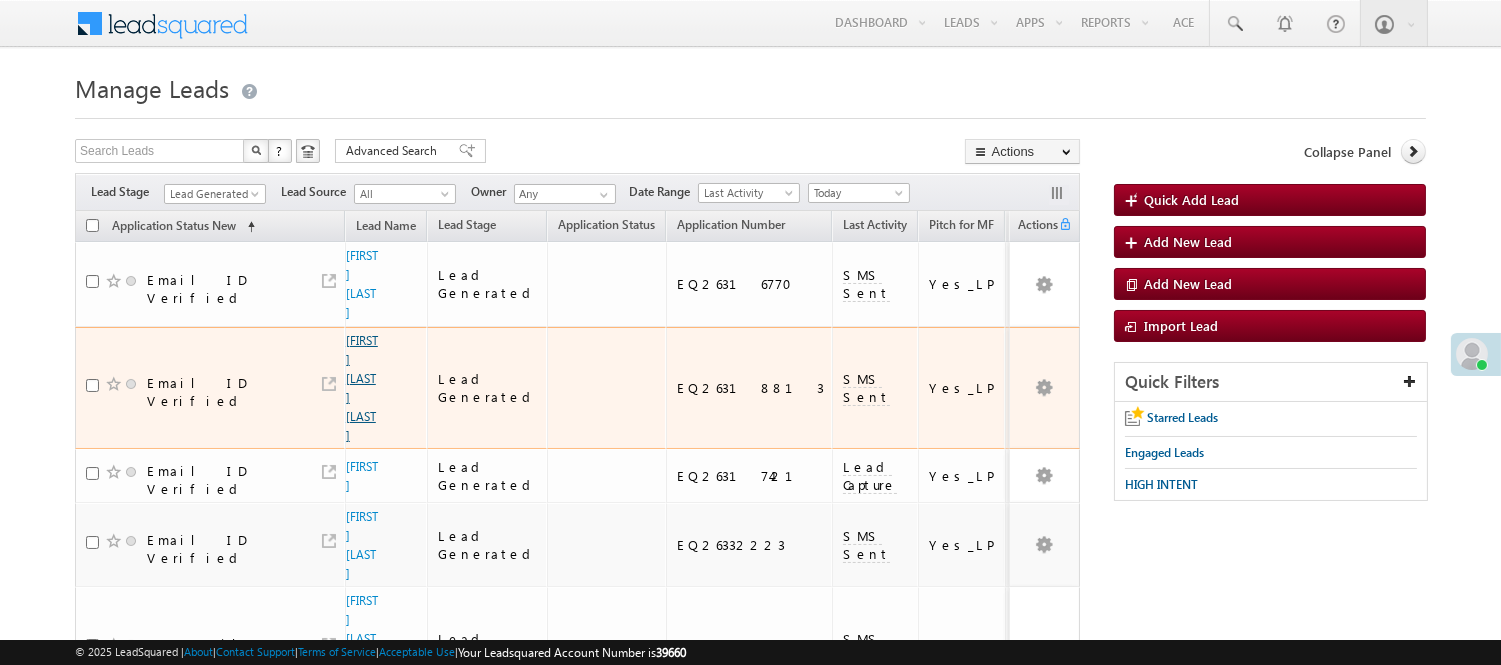 click on "Mahendra Singh mahra" at bounding box center [362, 388] 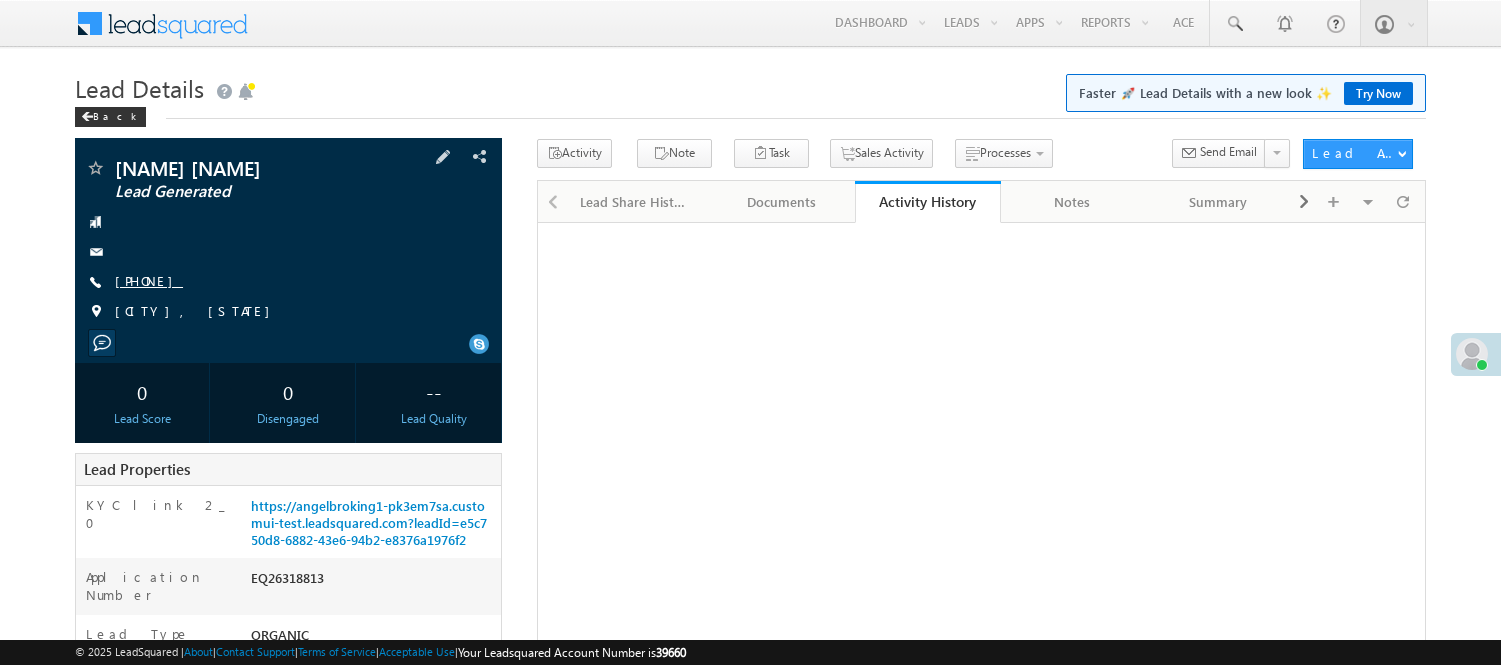 click on "+xx-xxxxxxxx93" at bounding box center (149, 280) 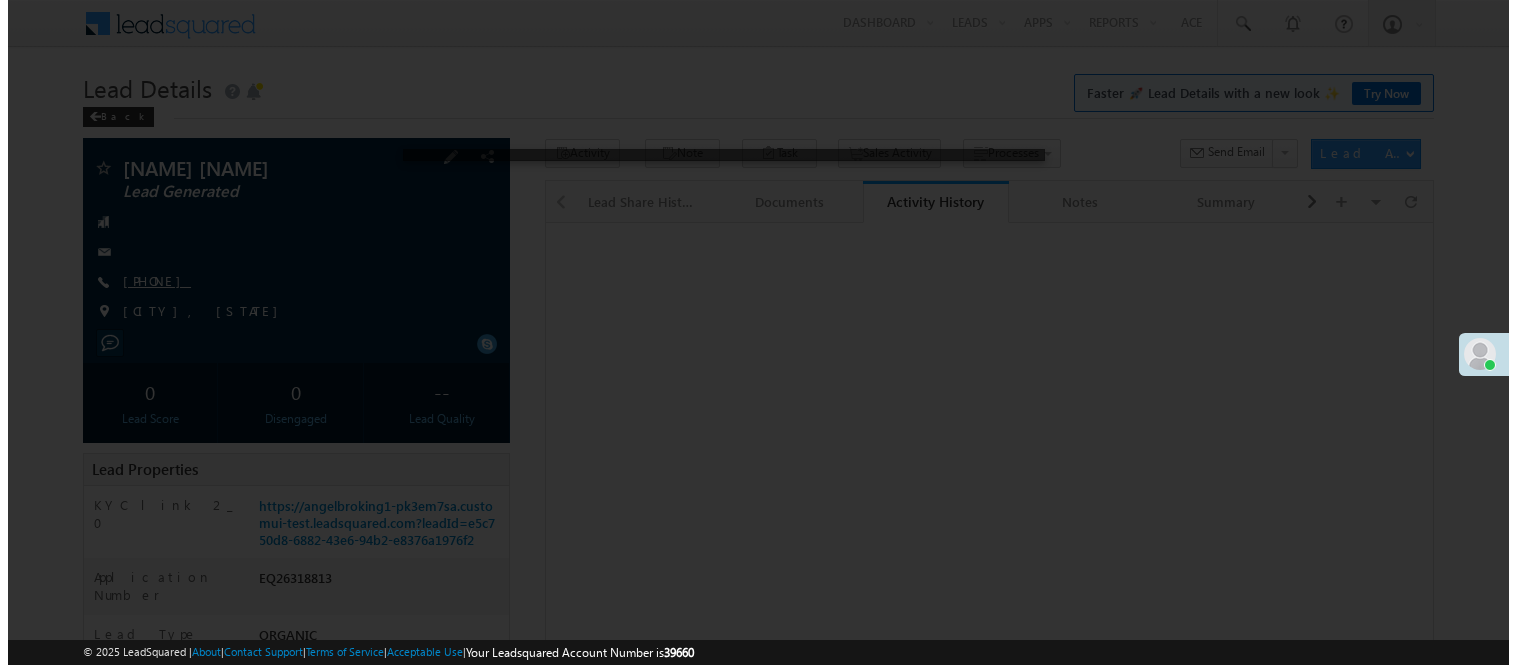 scroll, scrollTop: 0, scrollLeft: 0, axis: both 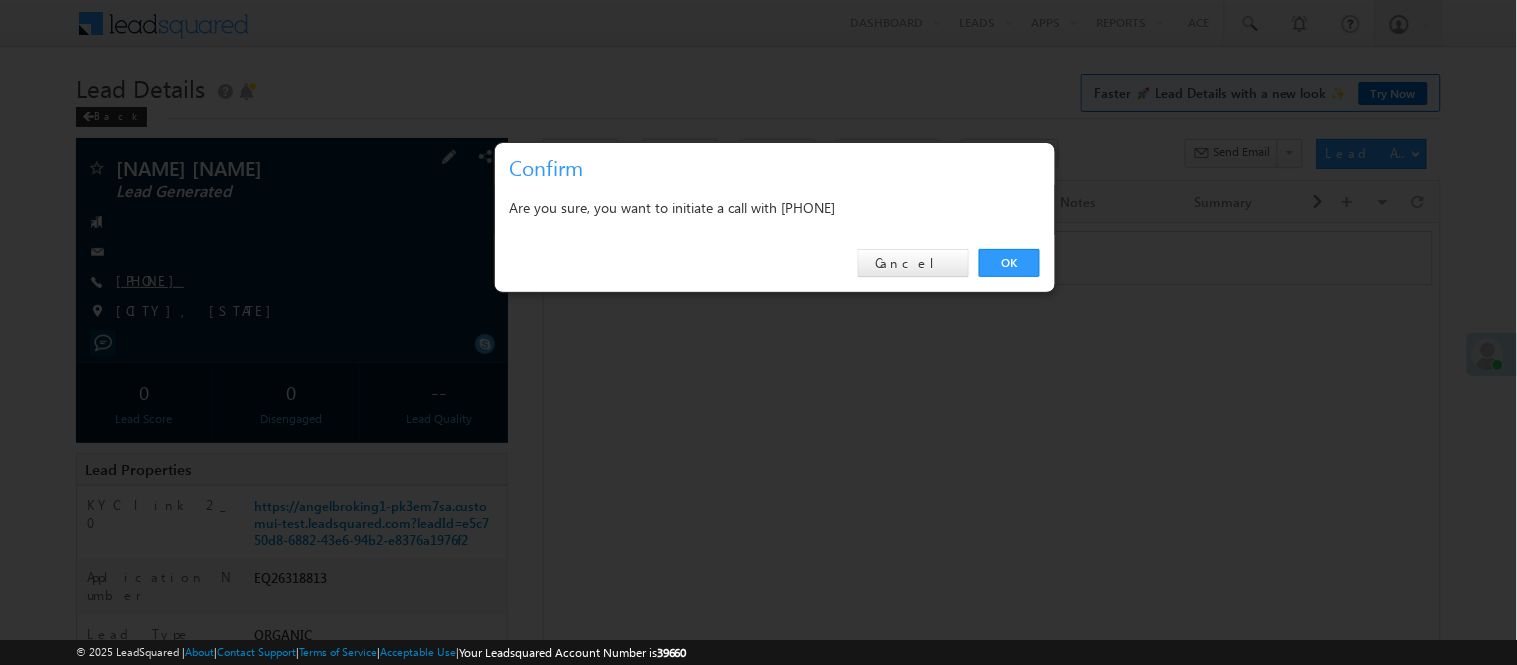 click at bounding box center (758, 332) 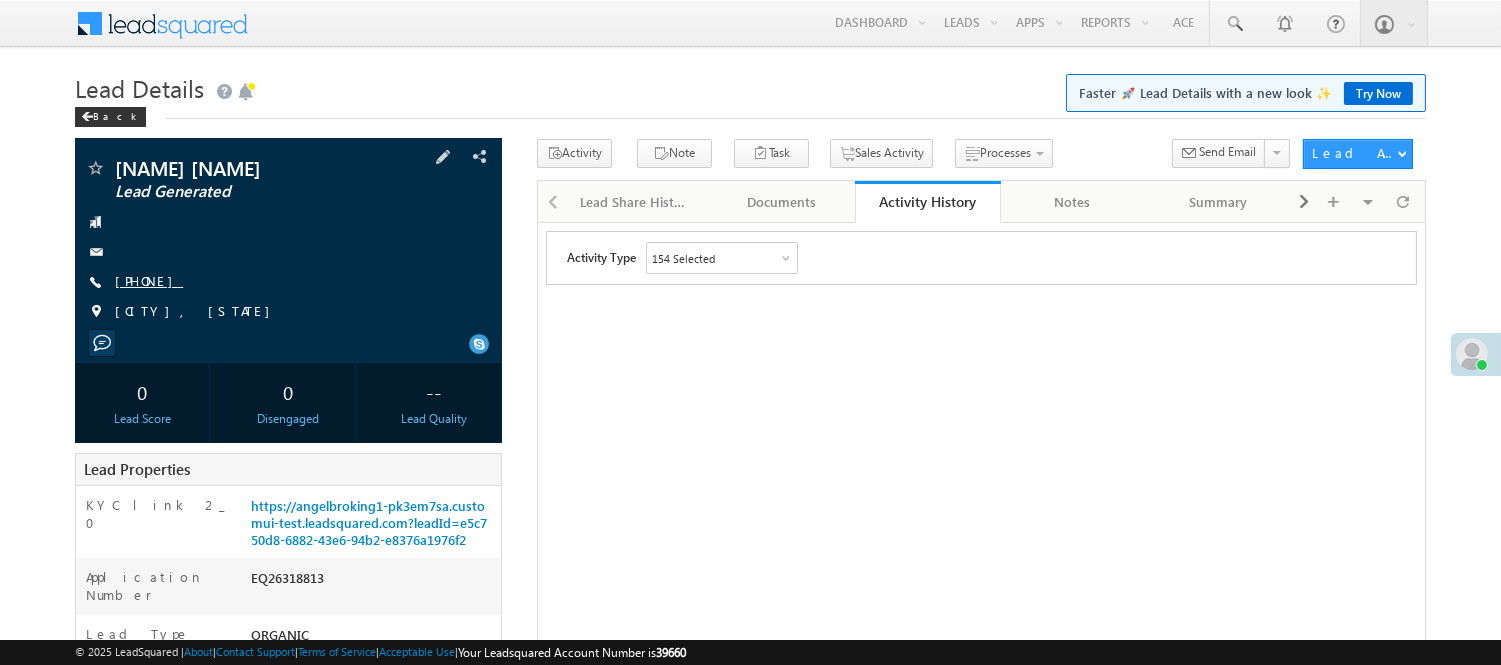 click on "+xx-xxxxxxxx93" at bounding box center (149, 280) 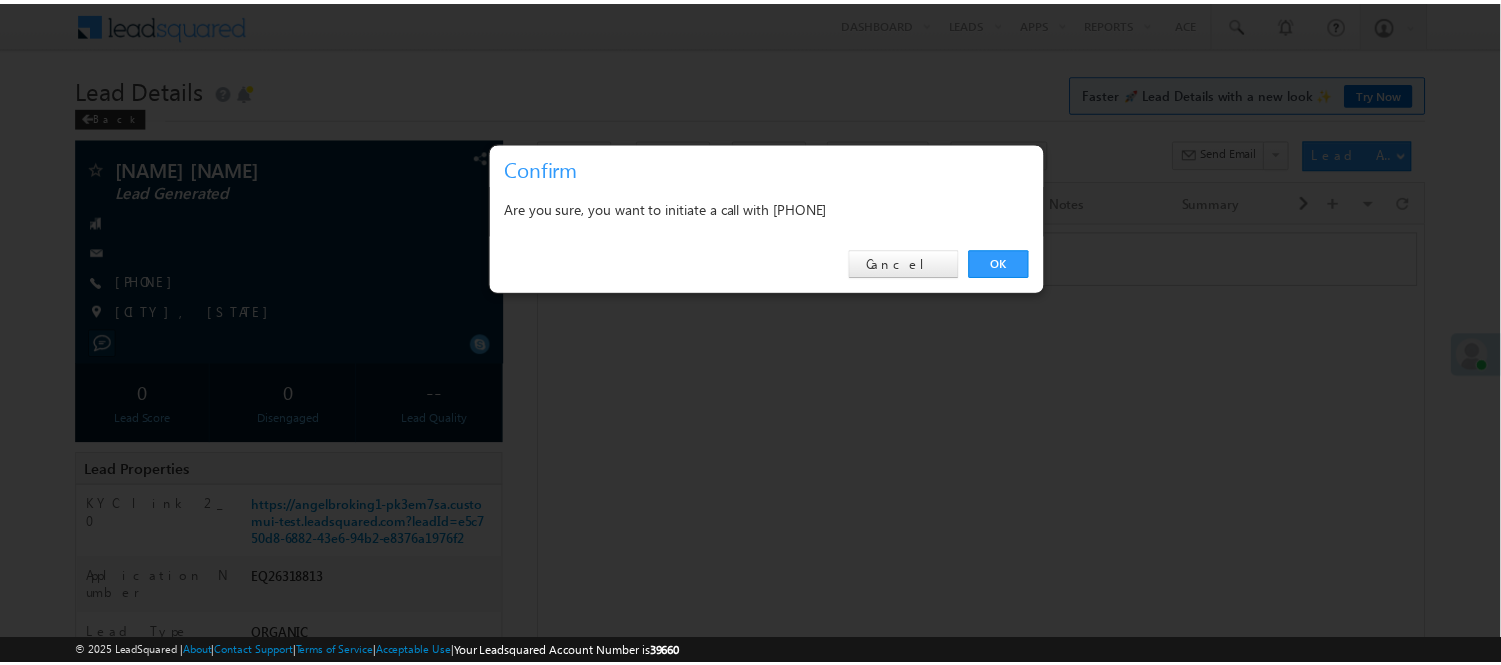 scroll, scrollTop: 0, scrollLeft: 0, axis: both 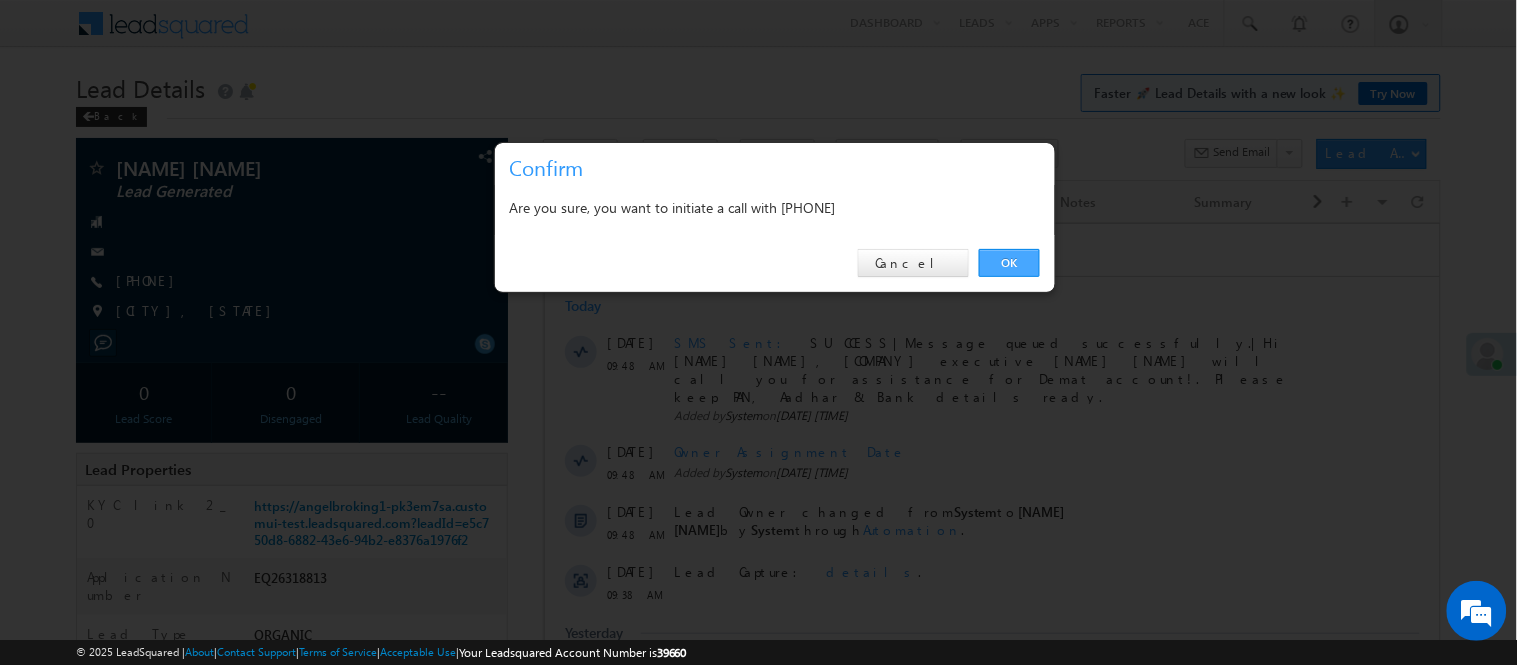 click on "OK" at bounding box center [1009, 263] 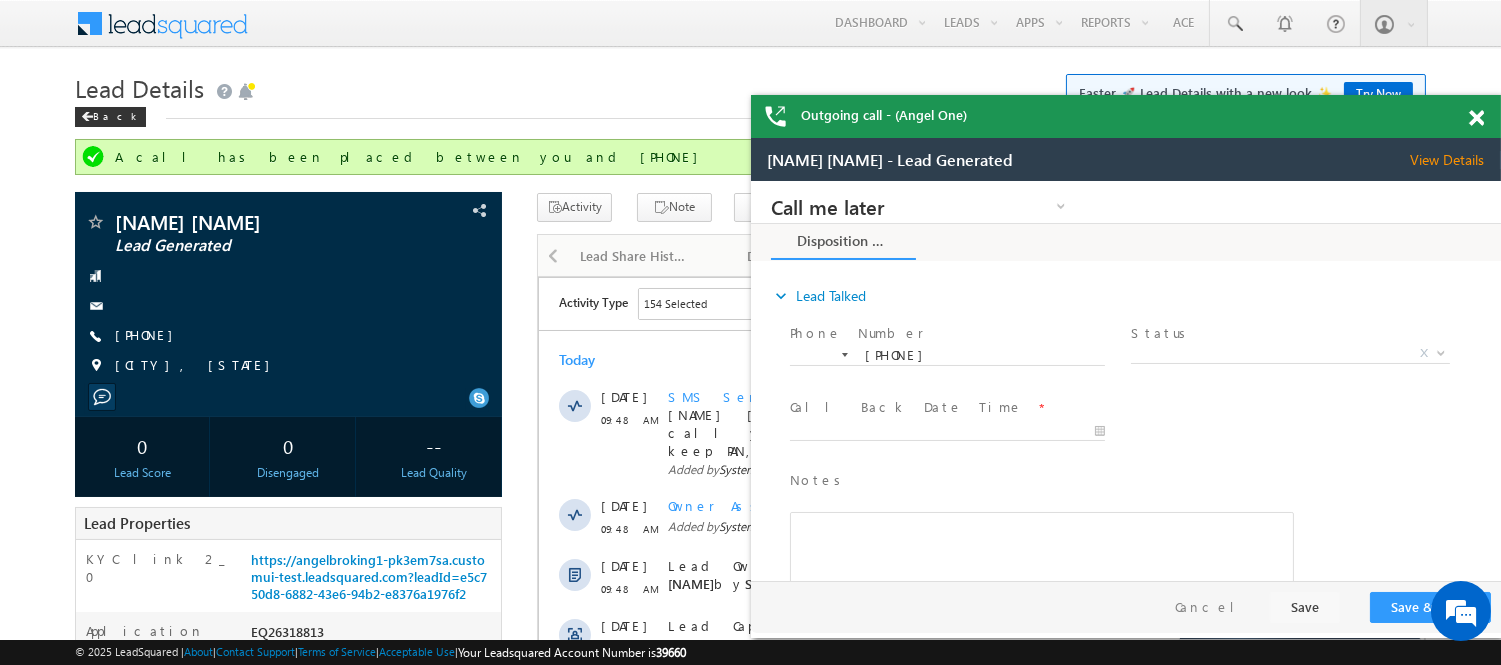 scroll, scrollTop: 0, scrollLeft: 0, axis: both 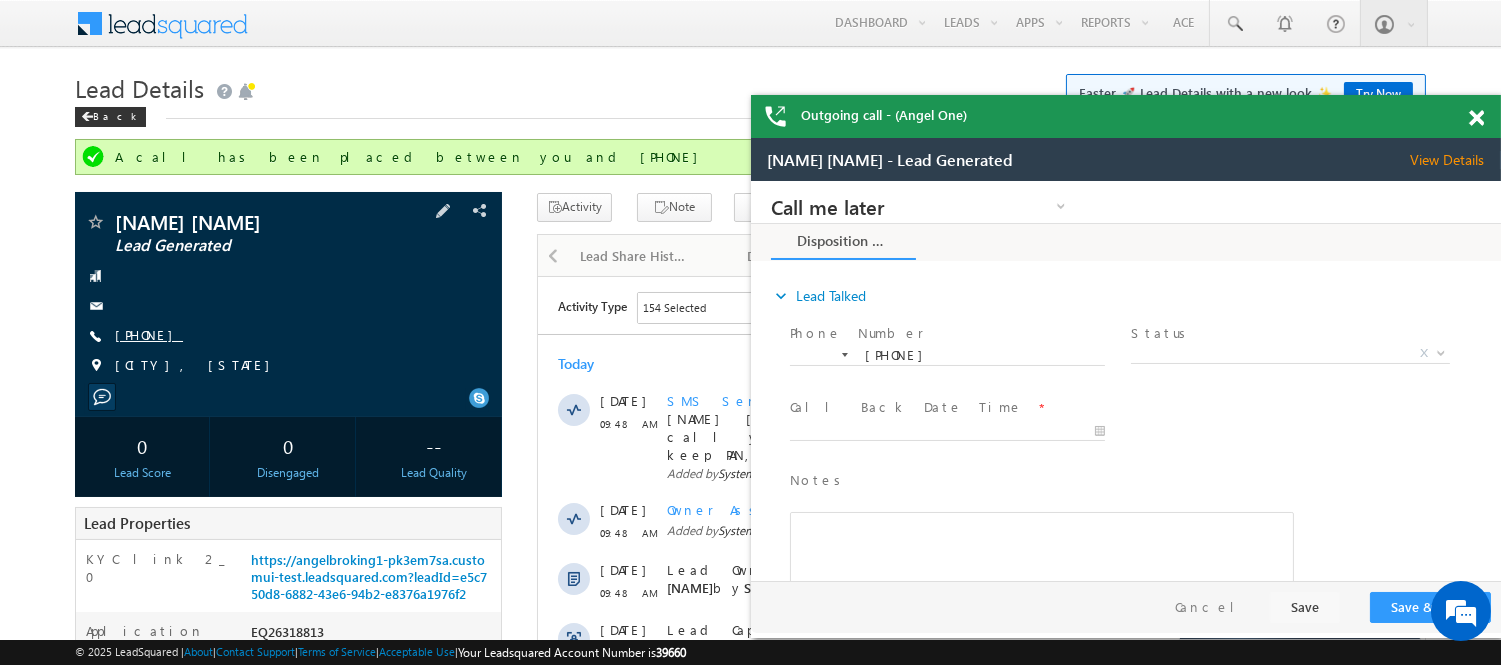 click on "+xx-xxxxxxxx93" at bounding box center [149, 334] 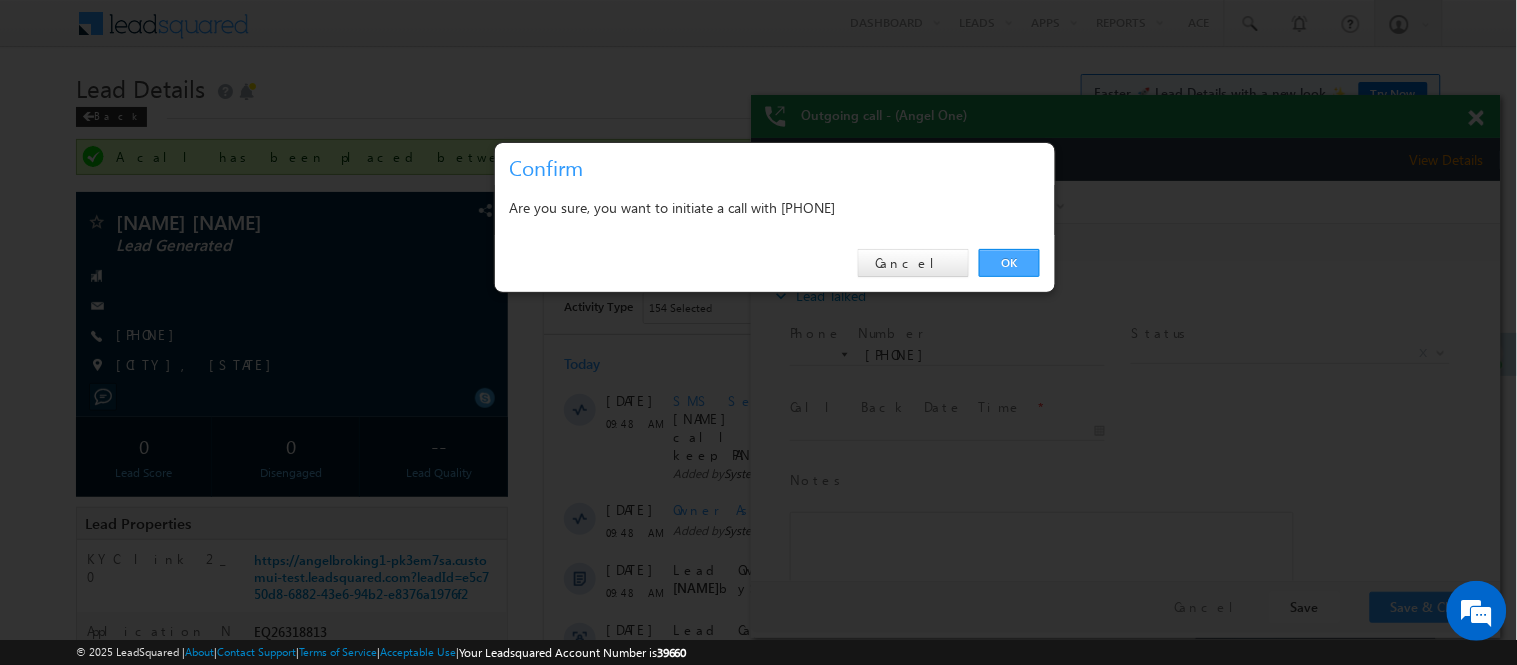 click on "OK" at bounding box center [1009, 263] 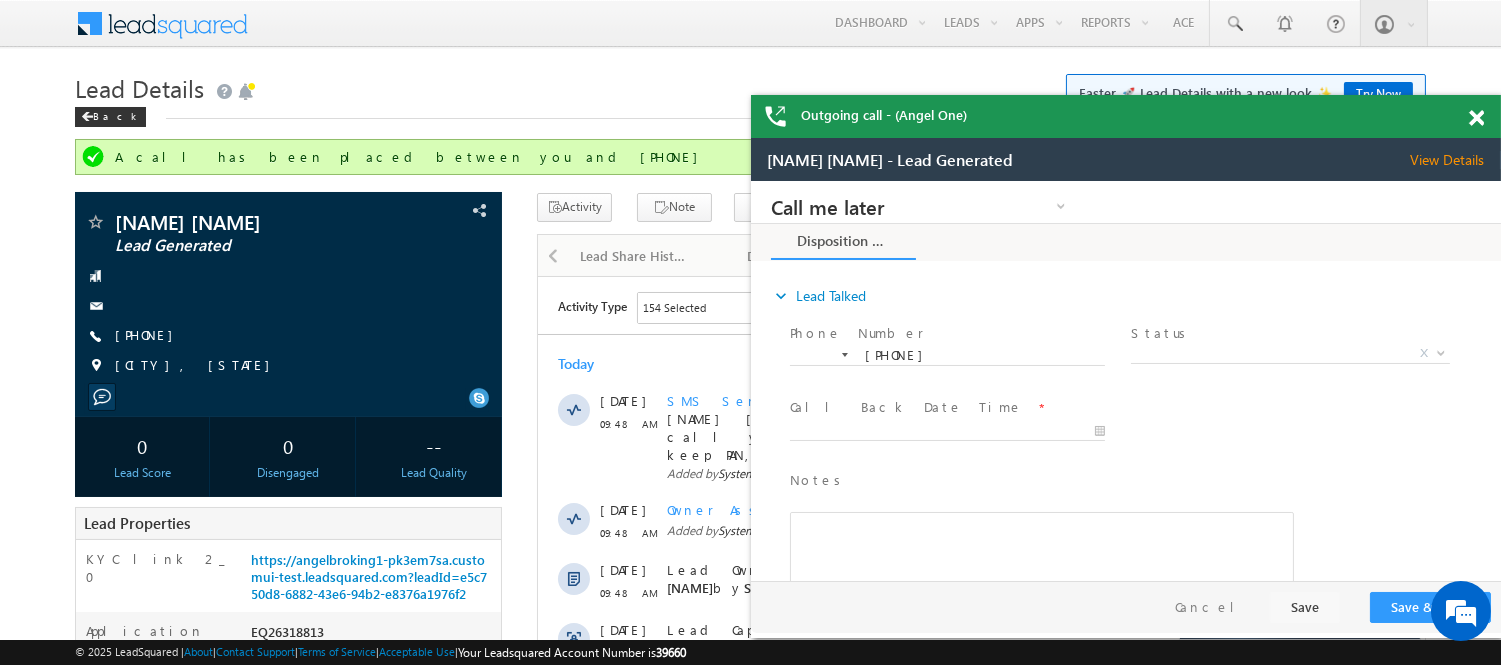 click at bounding box center (1476, 118) 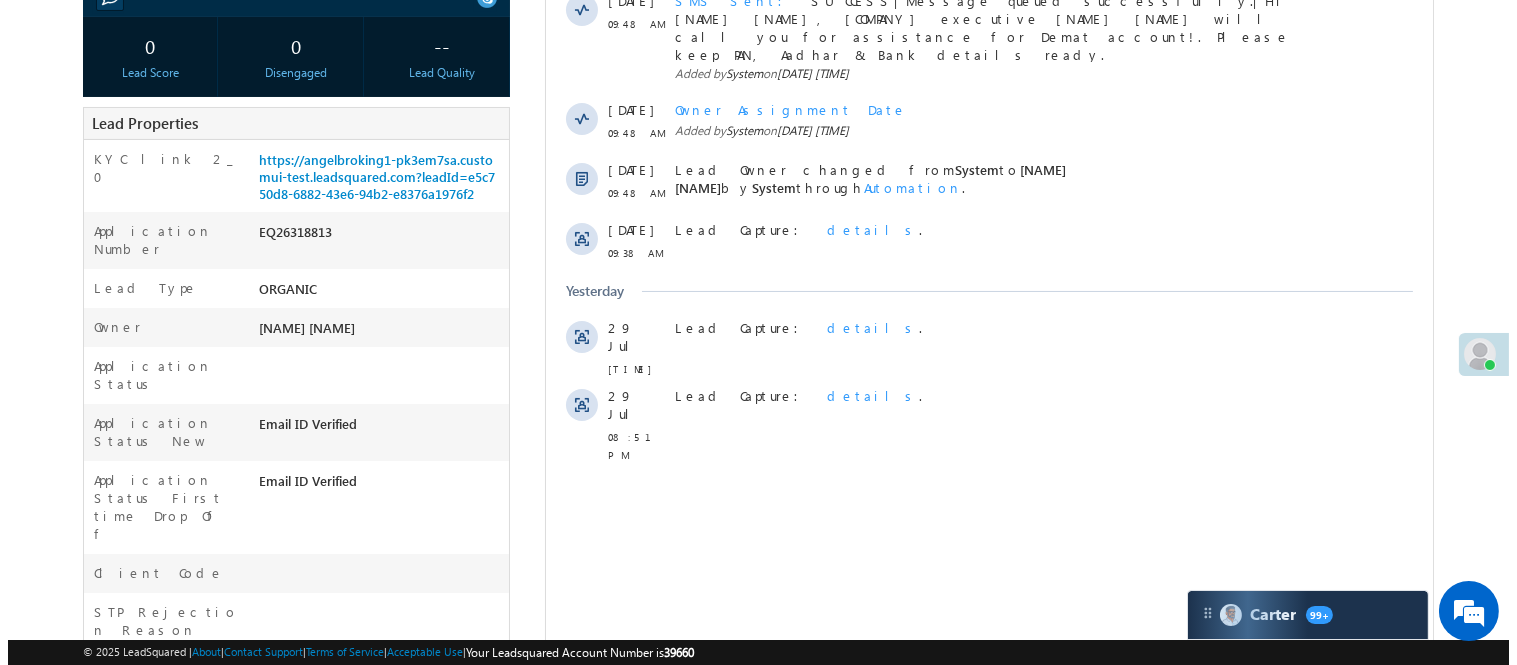 scroll, scrollTop: 0, scrollLeft: 0, axis: both 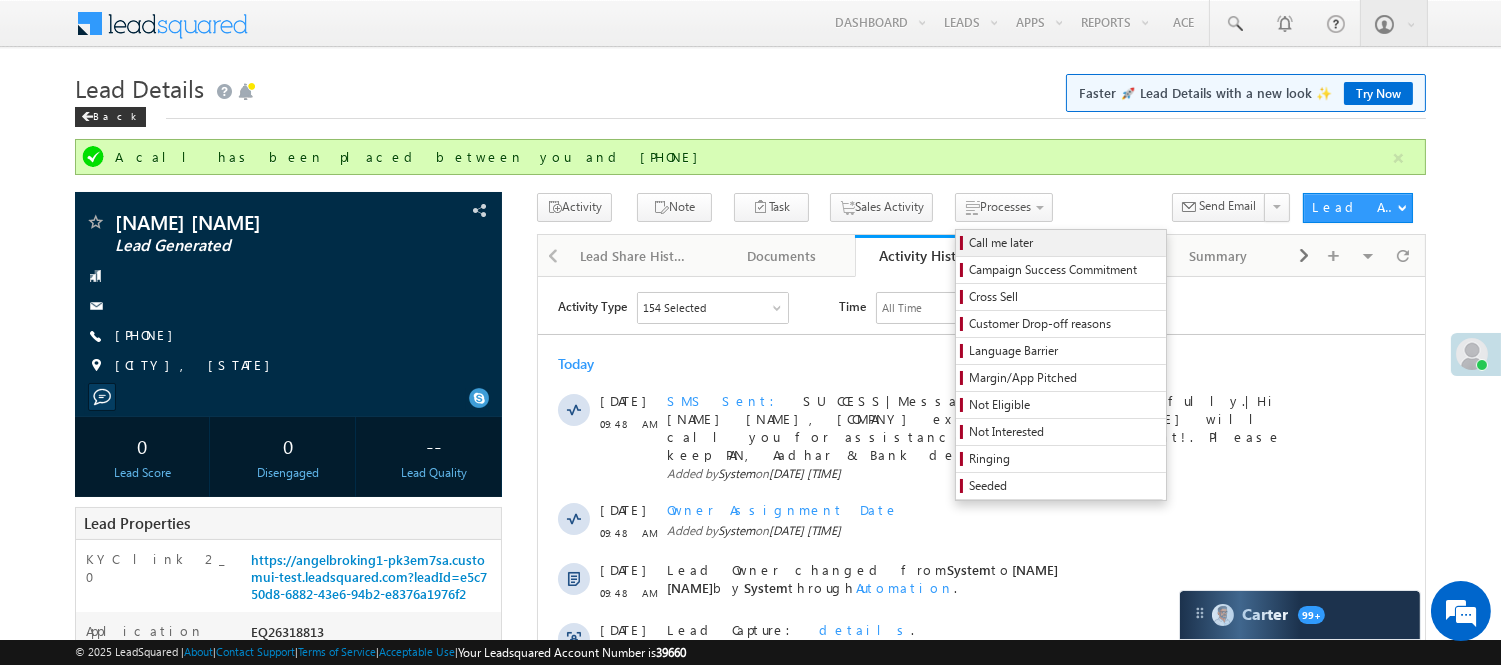 click on "Call me later" at bounding box center [1064, 243] 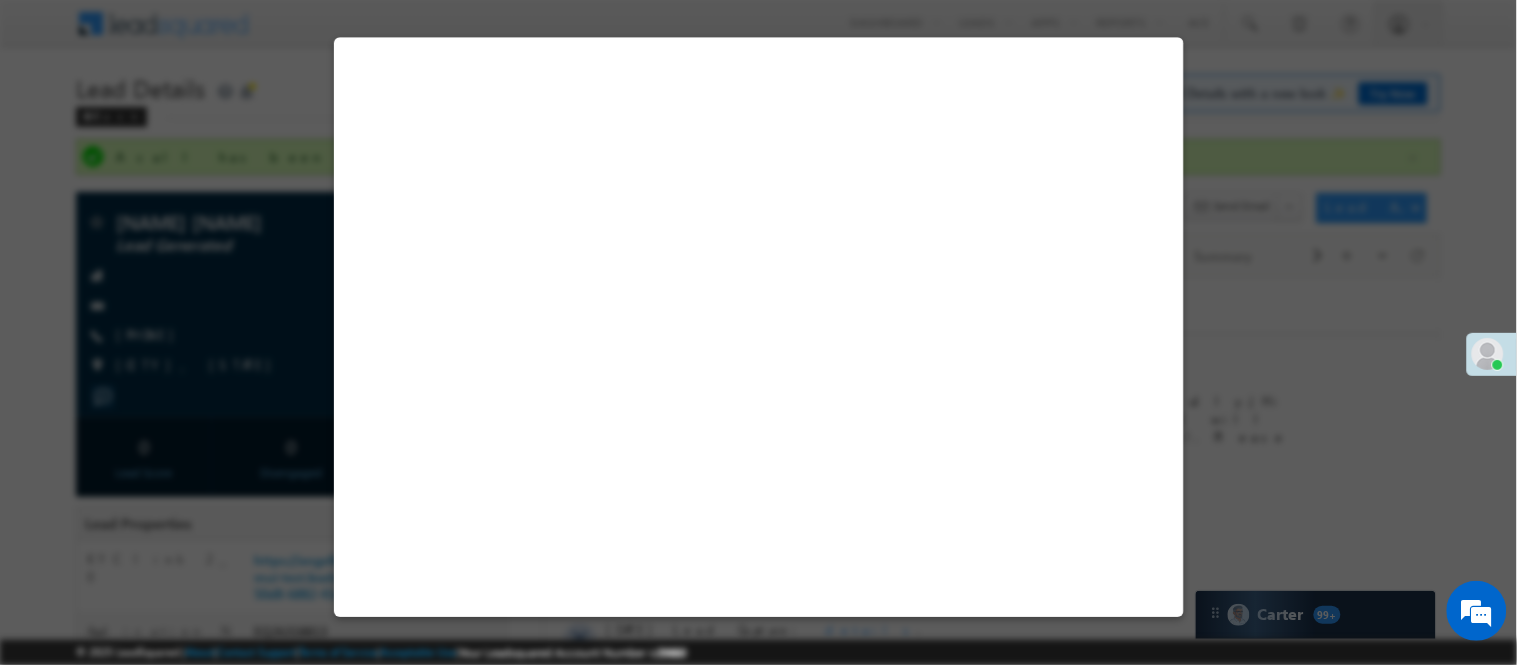 select on "Pitch Not Done" 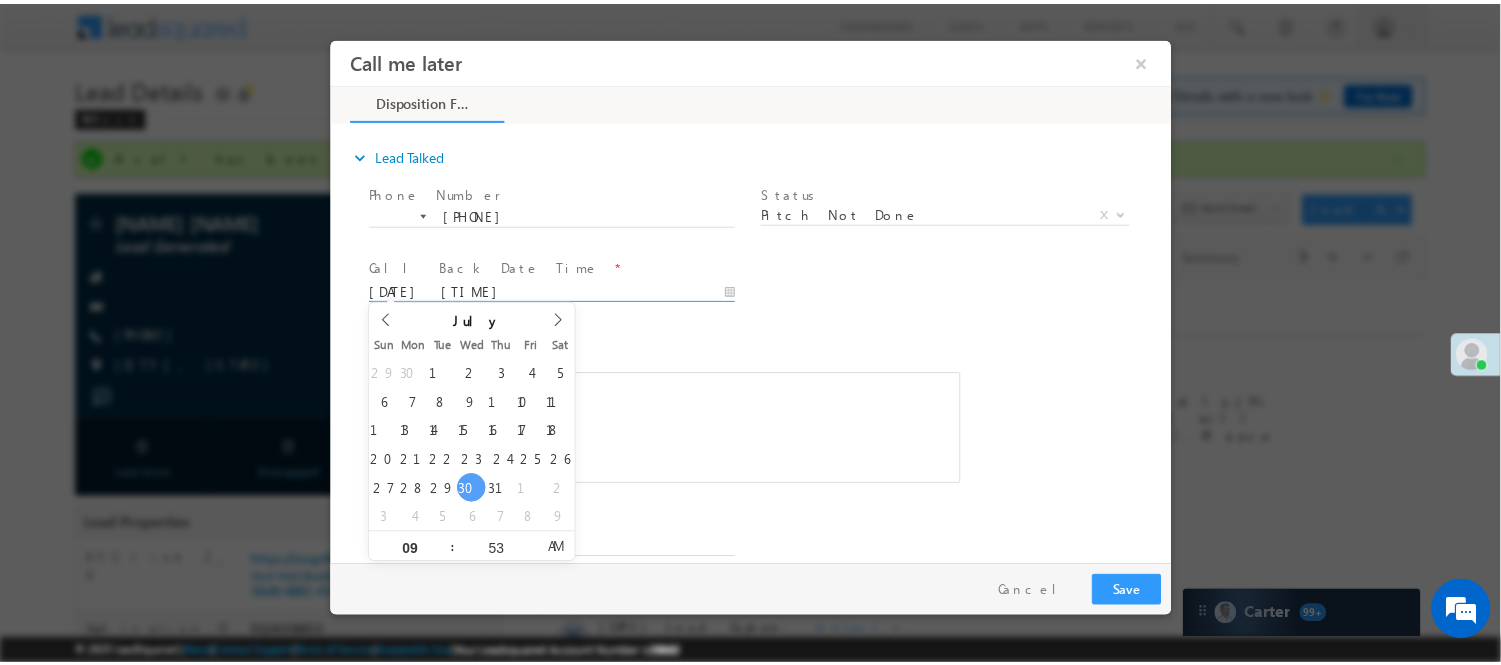 scroll, scrollTop: 0, scrollLeft: 0, axis: both 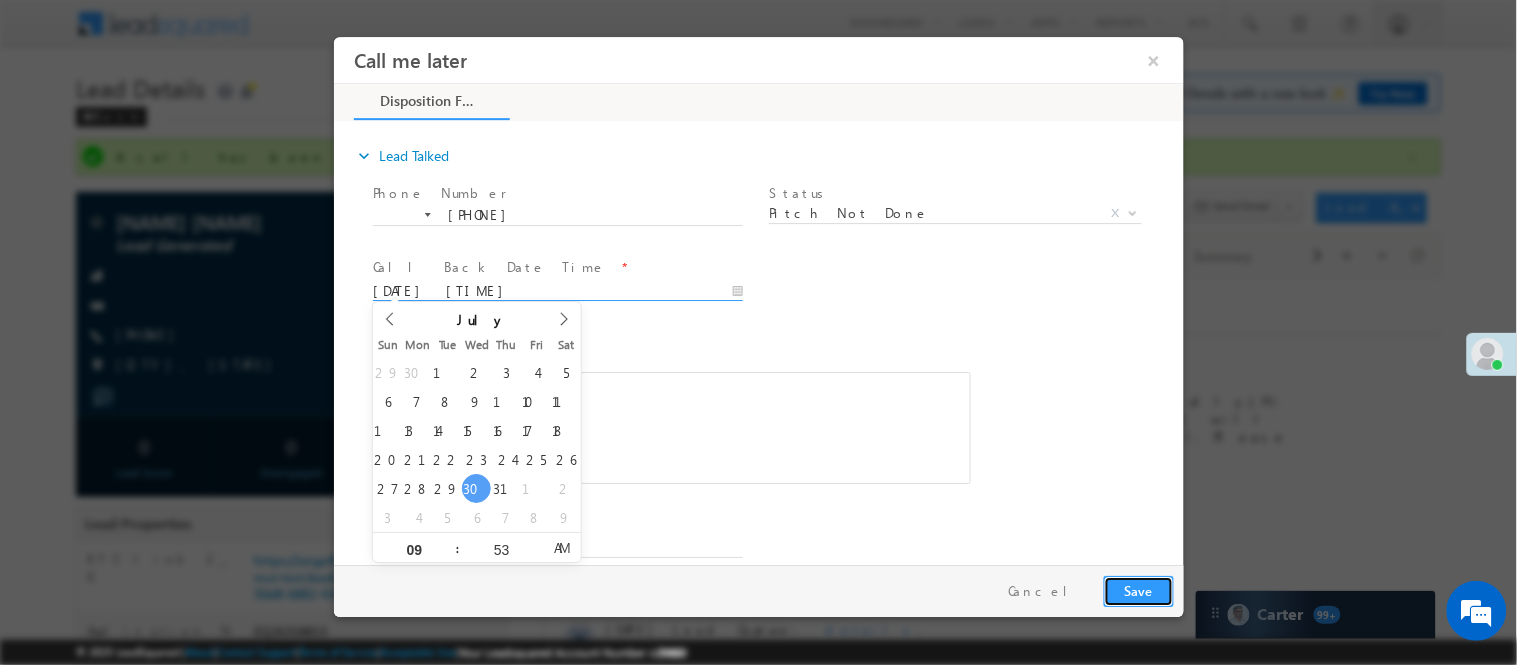 click on "Save" at bounding box center (1138, 590) 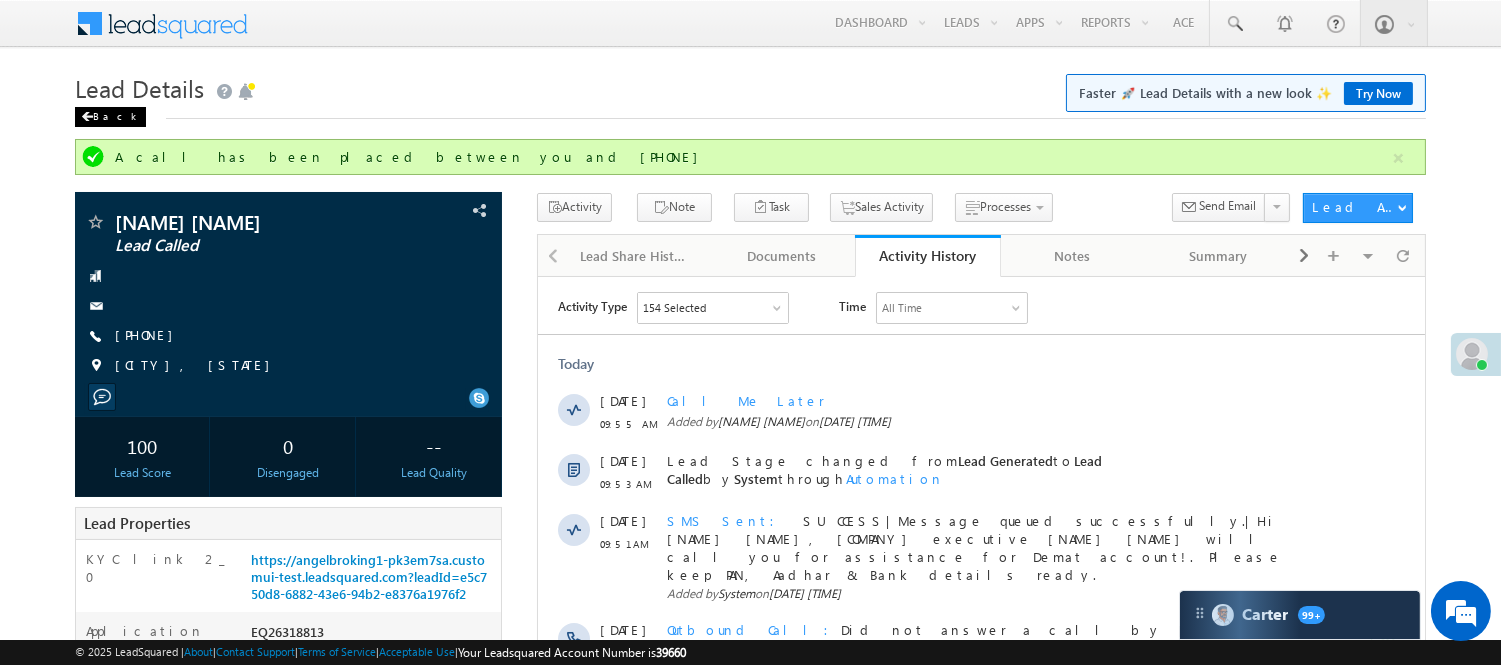 click on "Back" at bounding box center [110, 117] 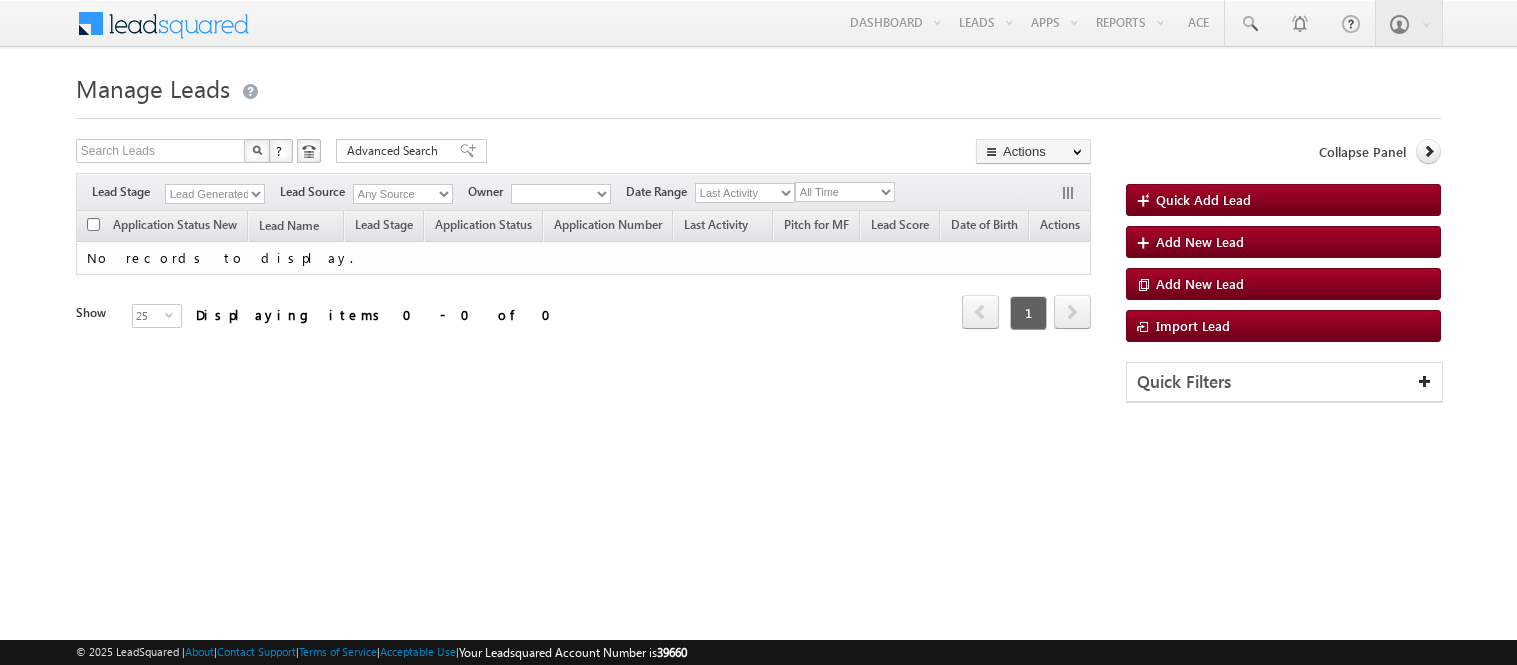 scroll, scrollTop: 0, scrollLeft: 0, axis: both 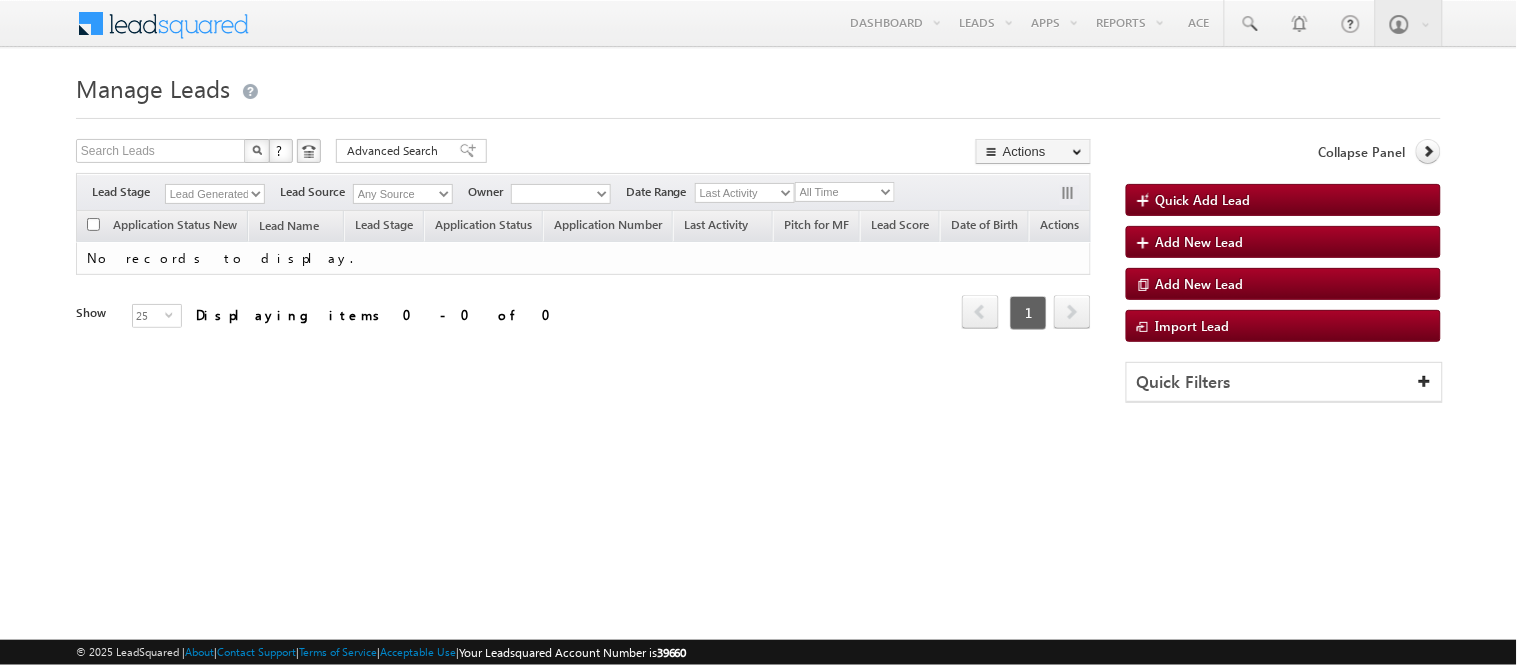 click on "Lead Generated" at bounding box center [215, 194] 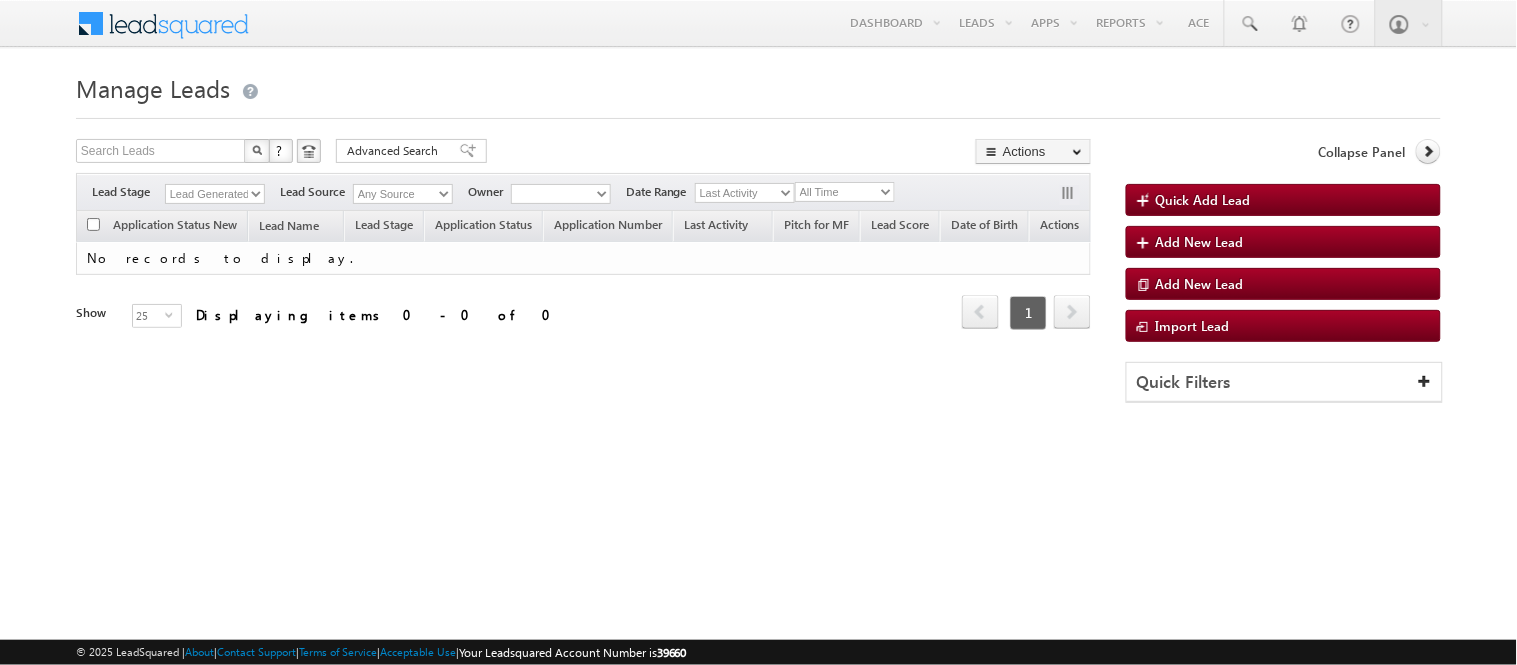 click on "Lead Generated" at bounding box center (215, 194) 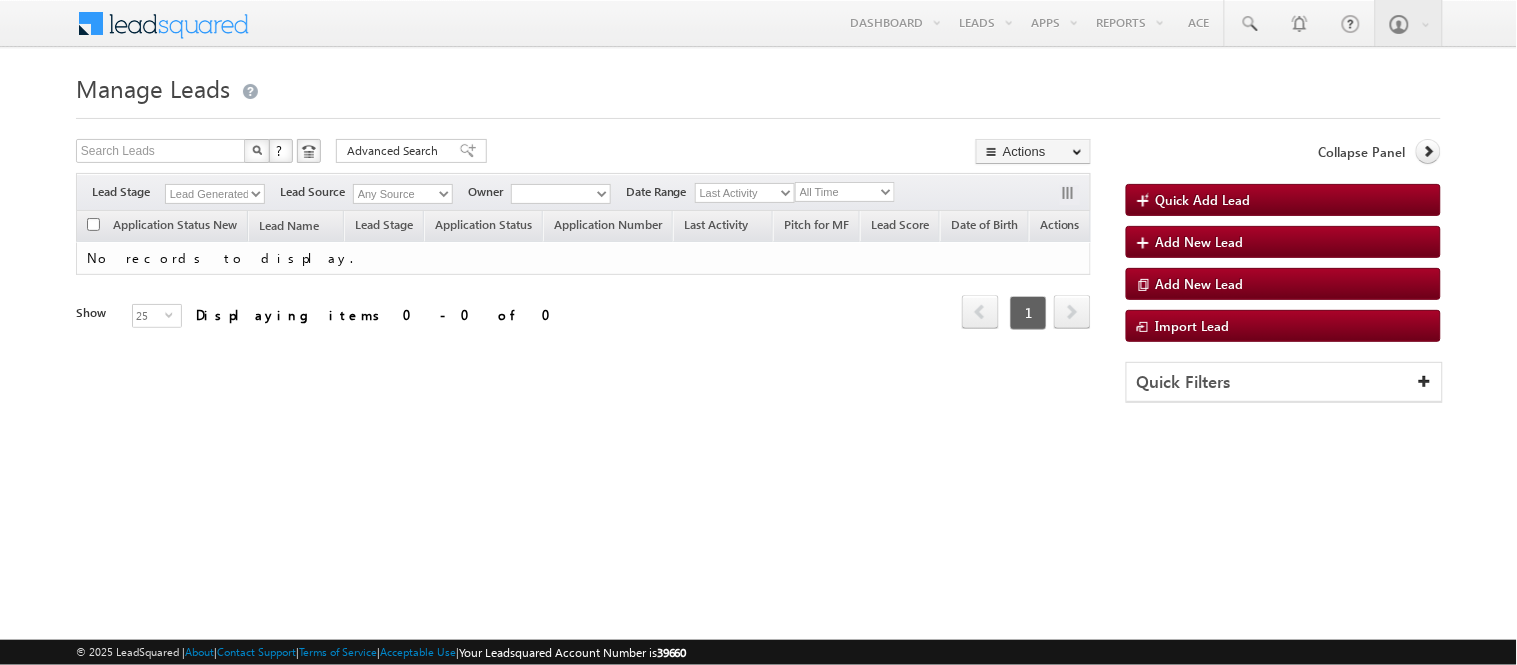 click on "Menu
[FIRST] [MIDDLE] [LAST]
[FIRST] .yada v@[DOMAIN] com
Angel Broki" at bounding box center (758, 24) 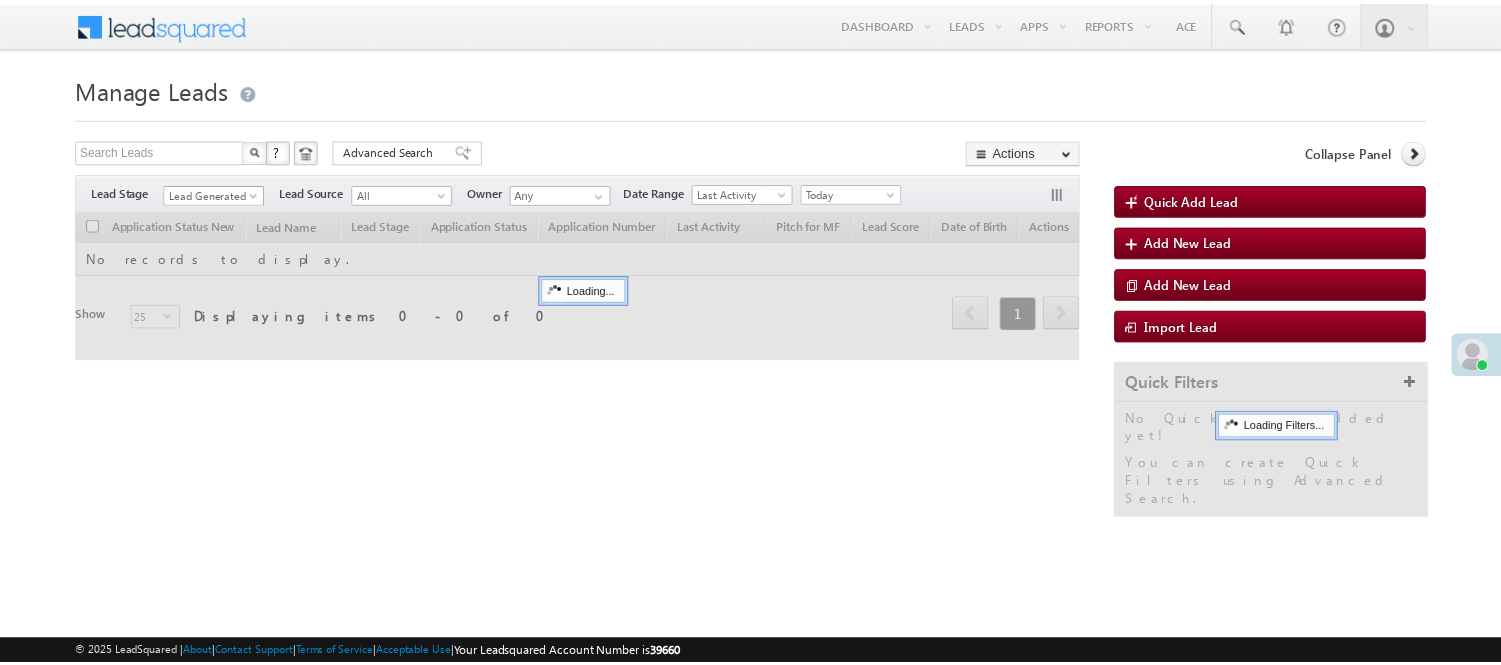 scroll, scrollTop: 0, scrollLeft: 0, axis: both 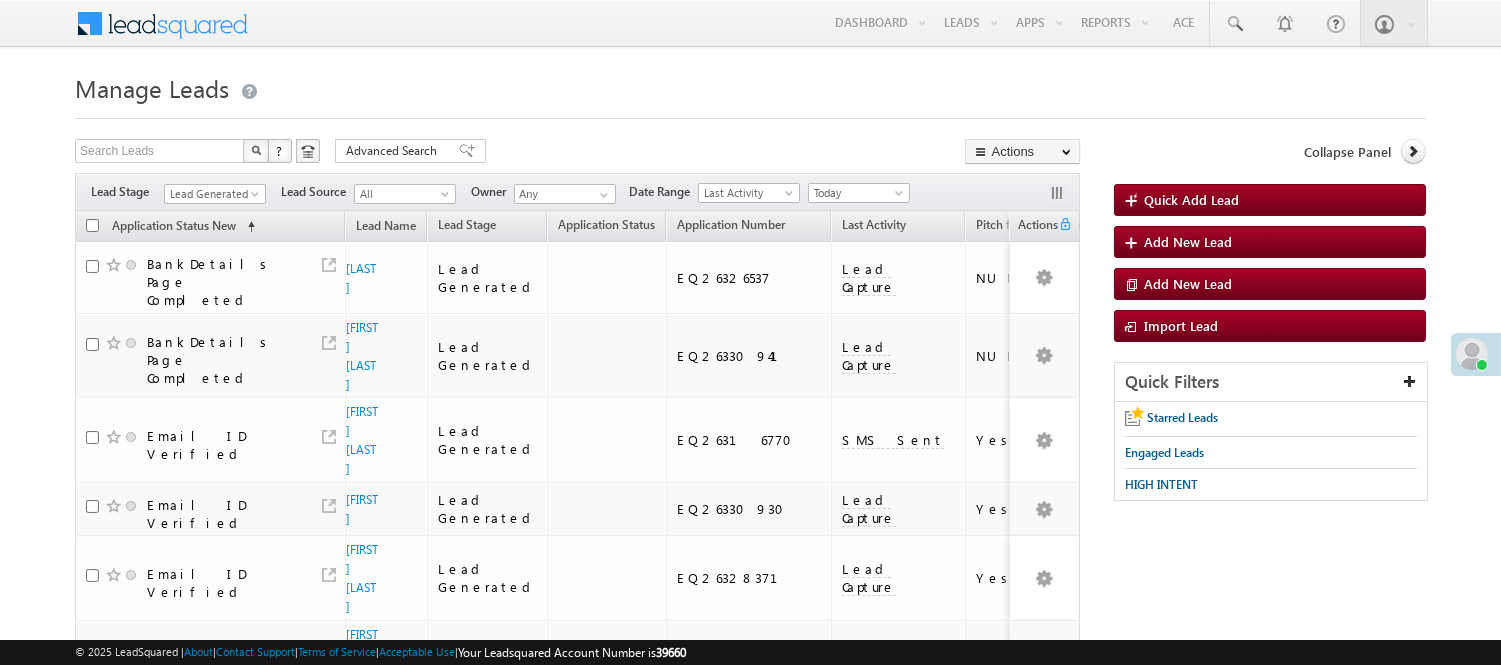 click on "Lead Generated" at bounding box center (212, 194) 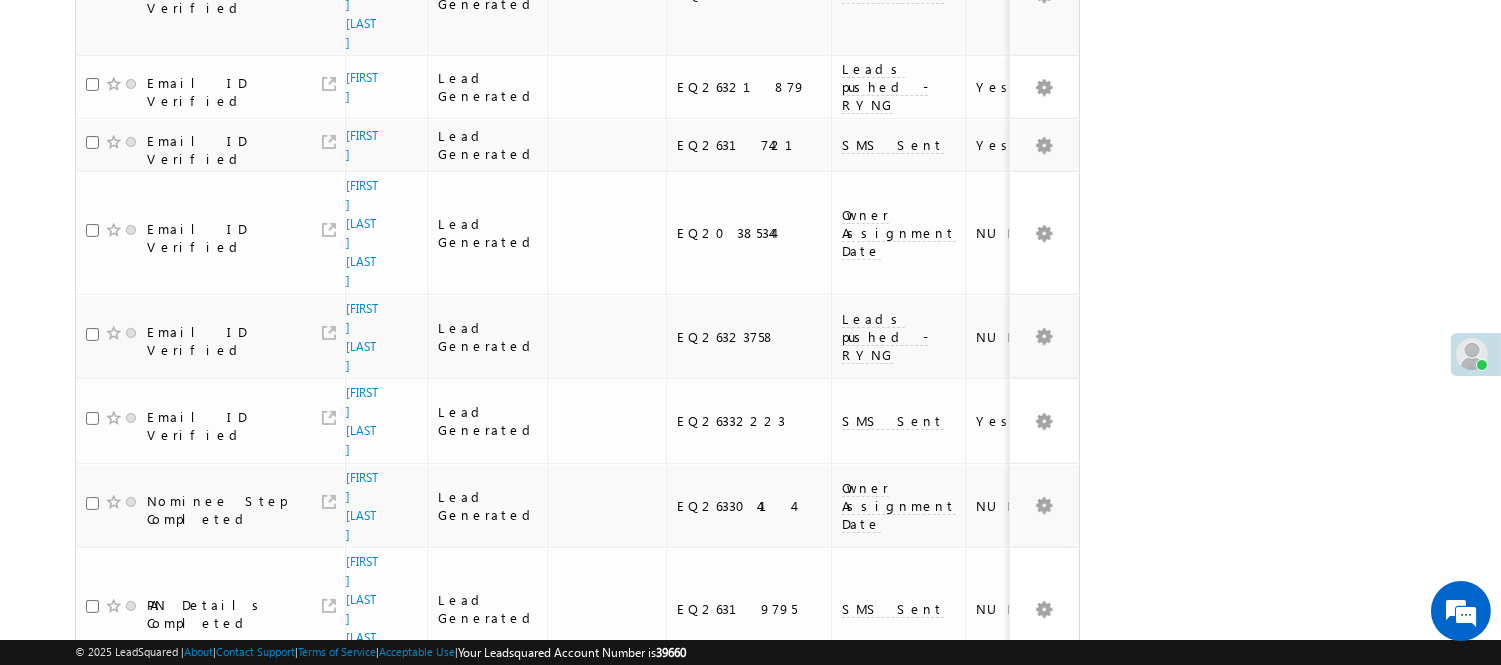 scroll, scrollTop: 0, scrollLeft: 0, axis: both 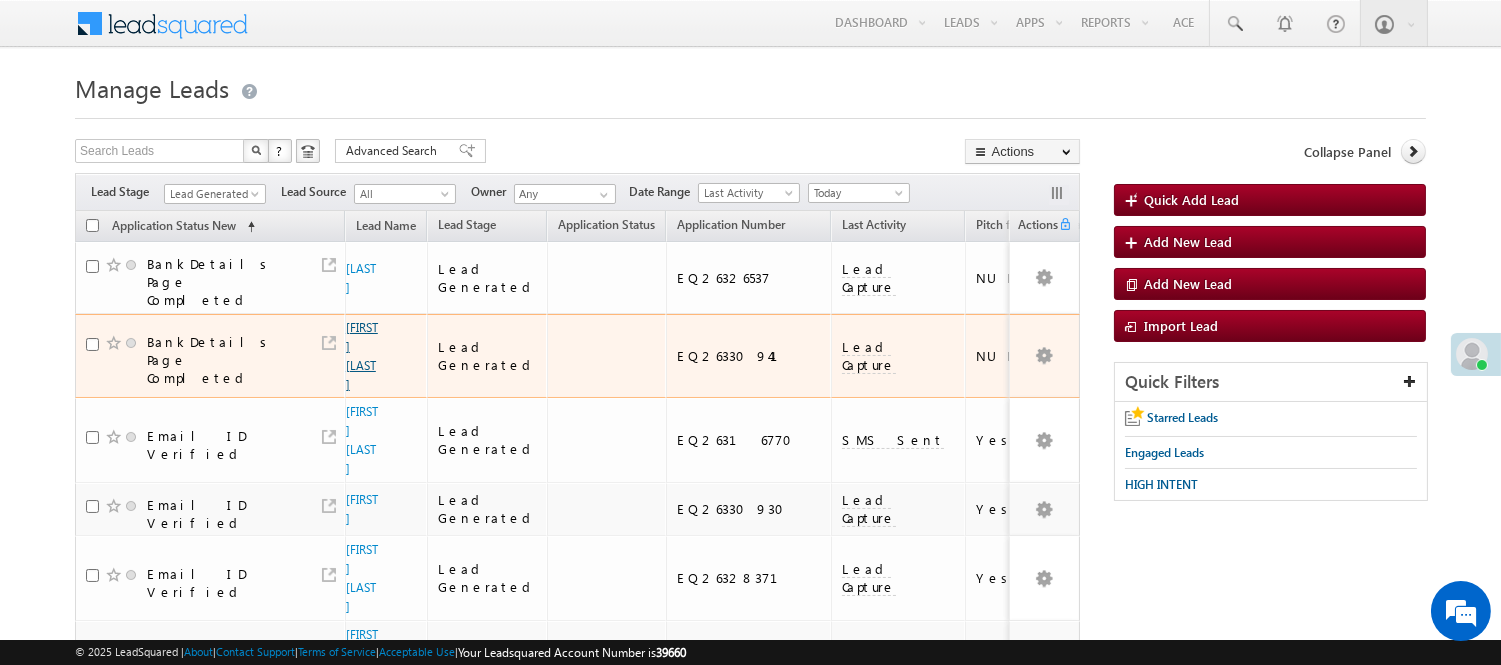 click on "[LAST]" at bounding box center (362, 356) 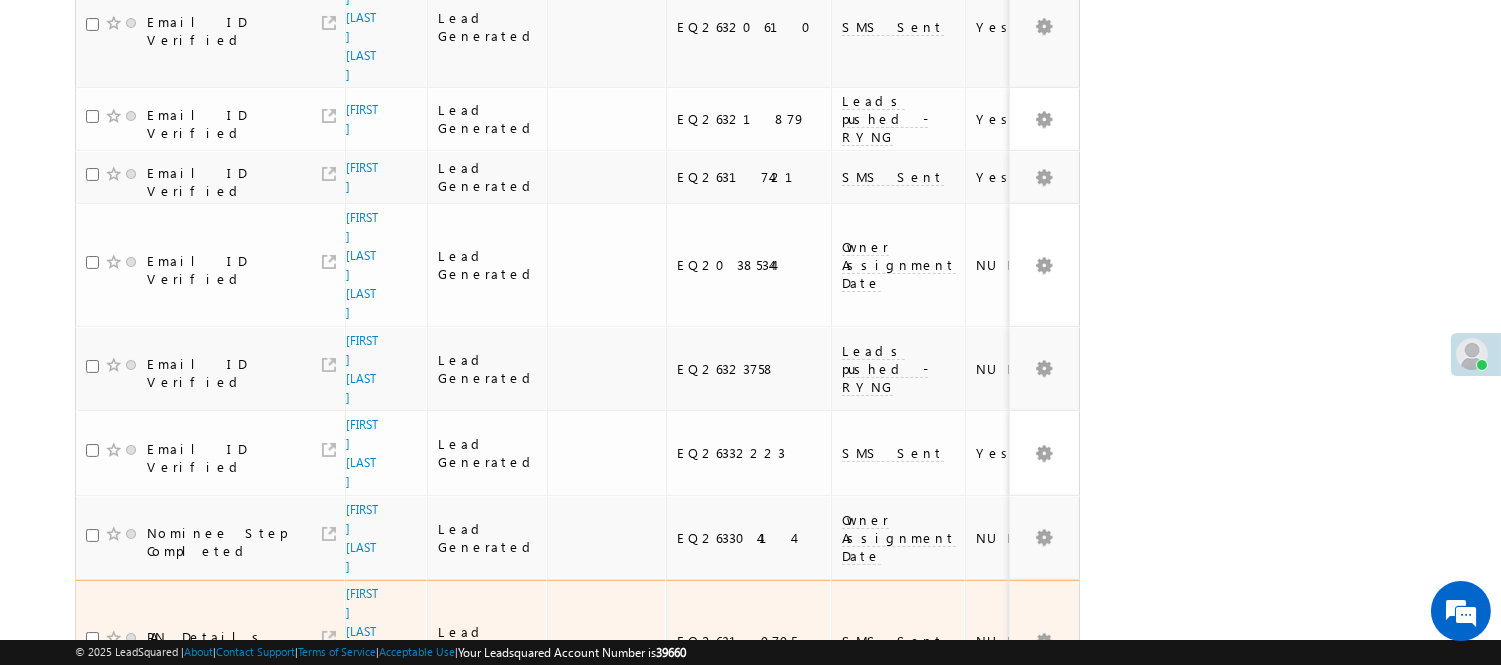 scroll, scrollTop: 687, scrollLeft: 0, axis: vertical 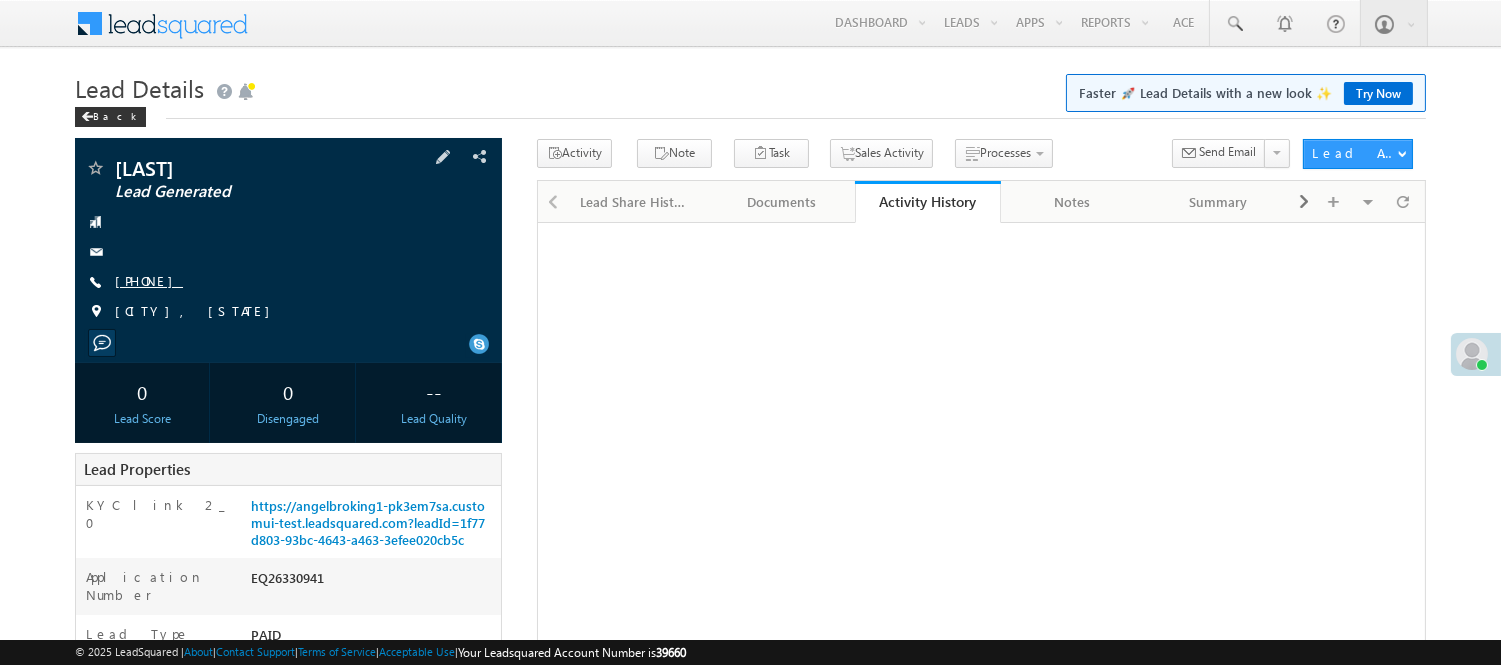 click on "[PHONE]" at bounding box center (149, 280) 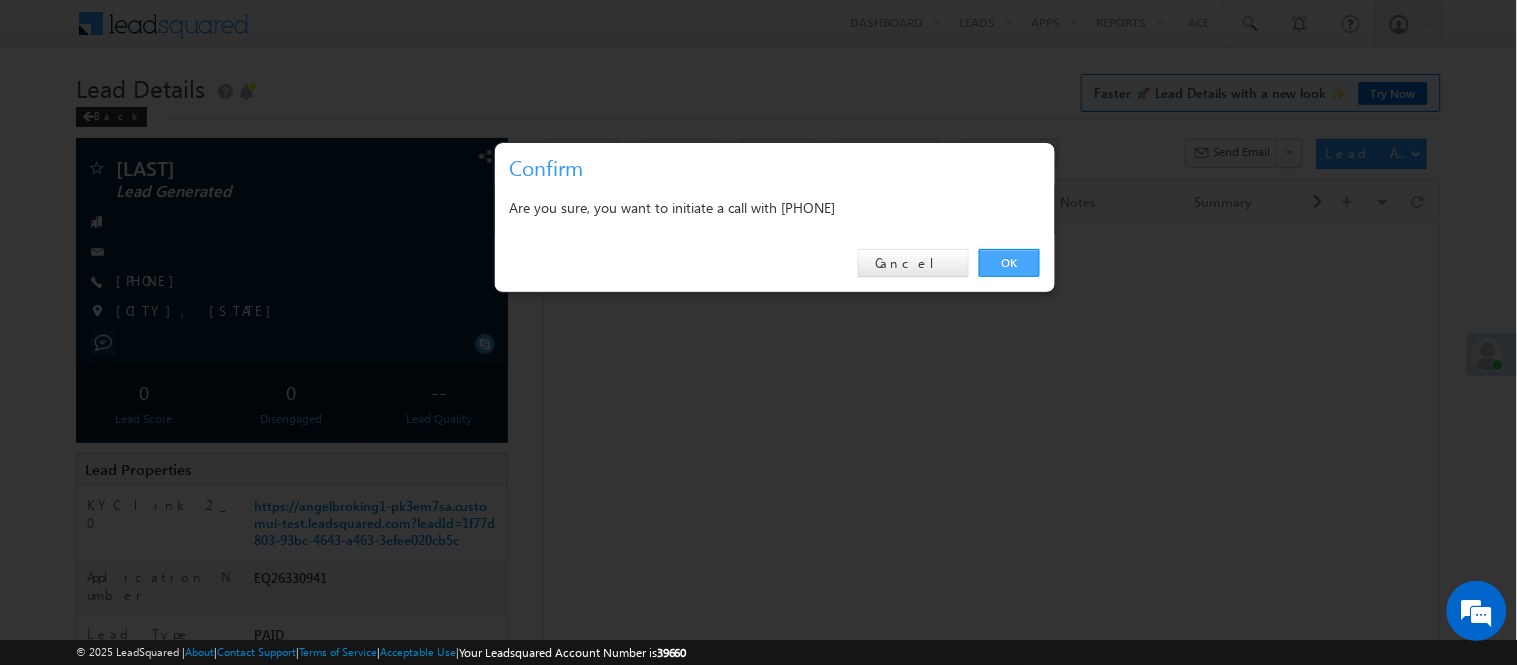 click on "OK" at bounding box center (1009, 263) 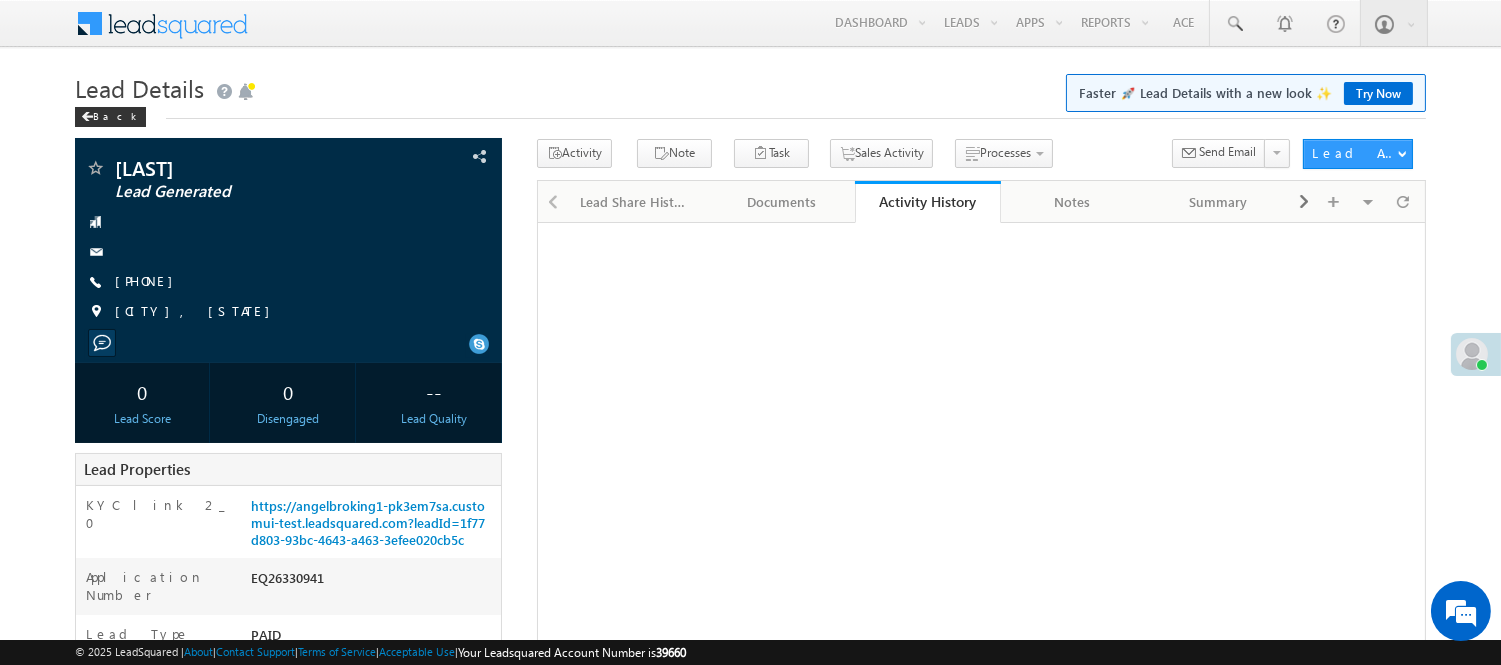 scroll, scrollTop: 0, scrollLeft: 0, axis: both 